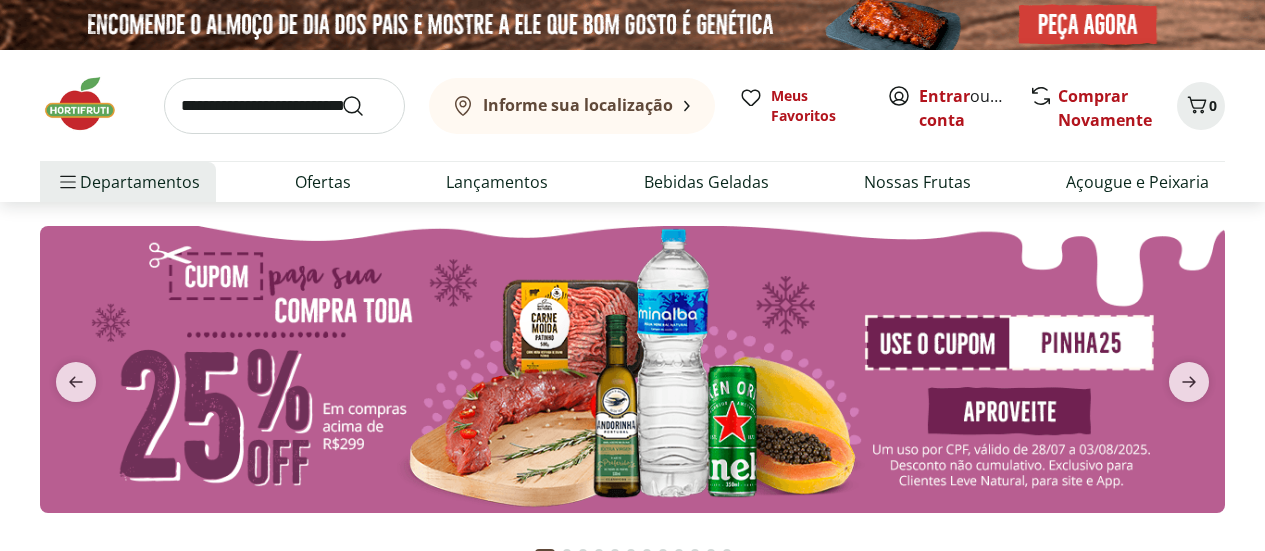 scroll, scrollTop: 0, scrollLeft: 0, axis: both 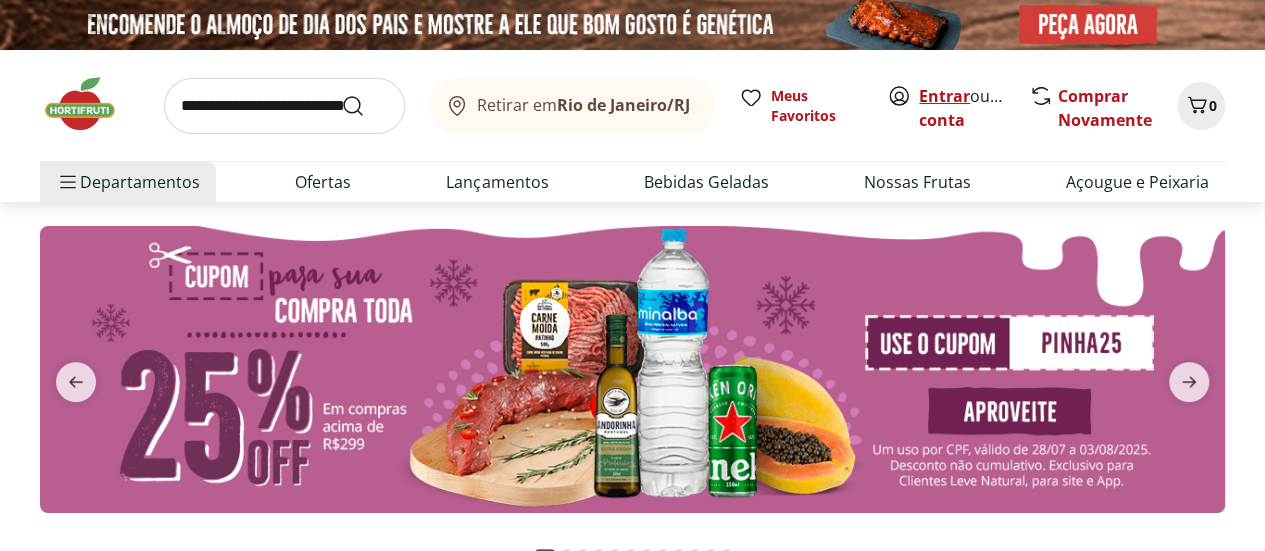 click on "Entrar" at bounding box center (944, 96) 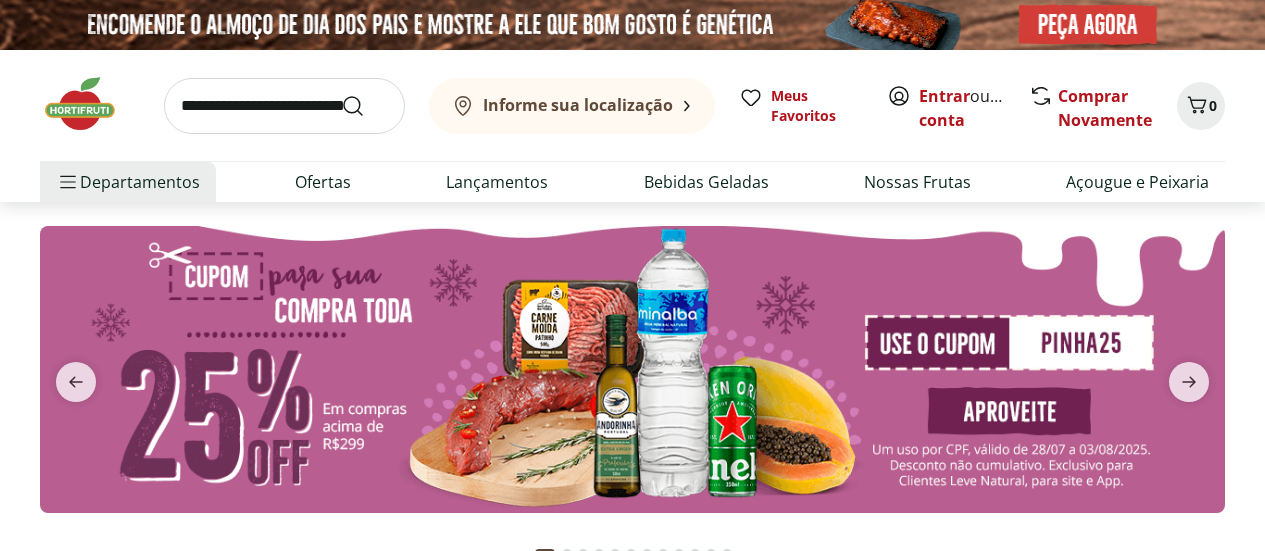 scroll, scrollTop: 0, scrollLeft: 0, axis: both 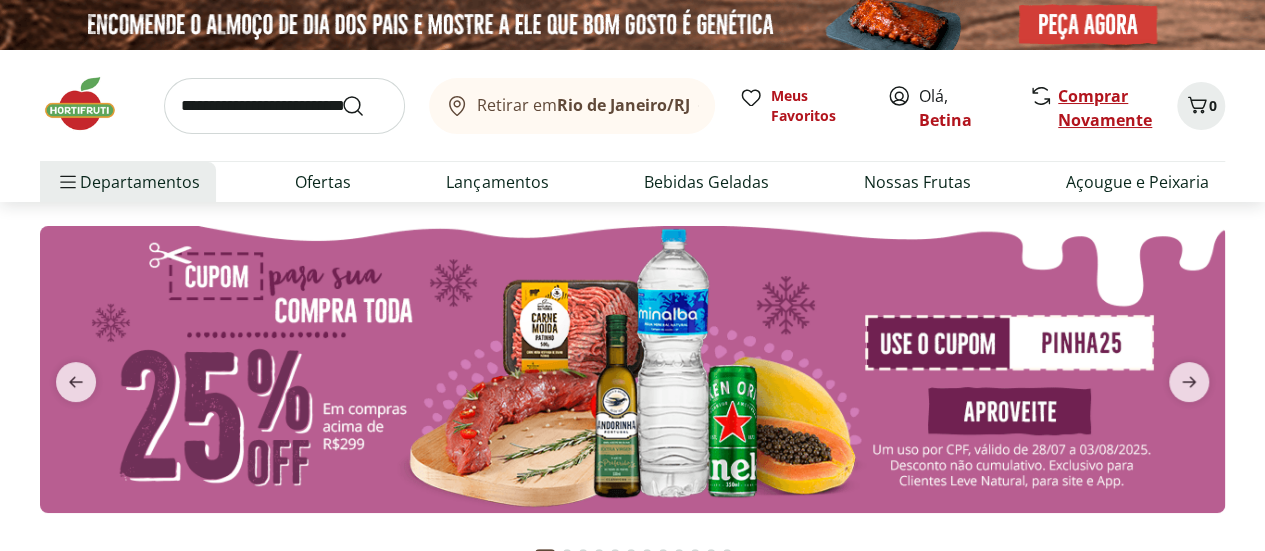 click on "Comprar Novamente" at bounding box center [1105, 108] 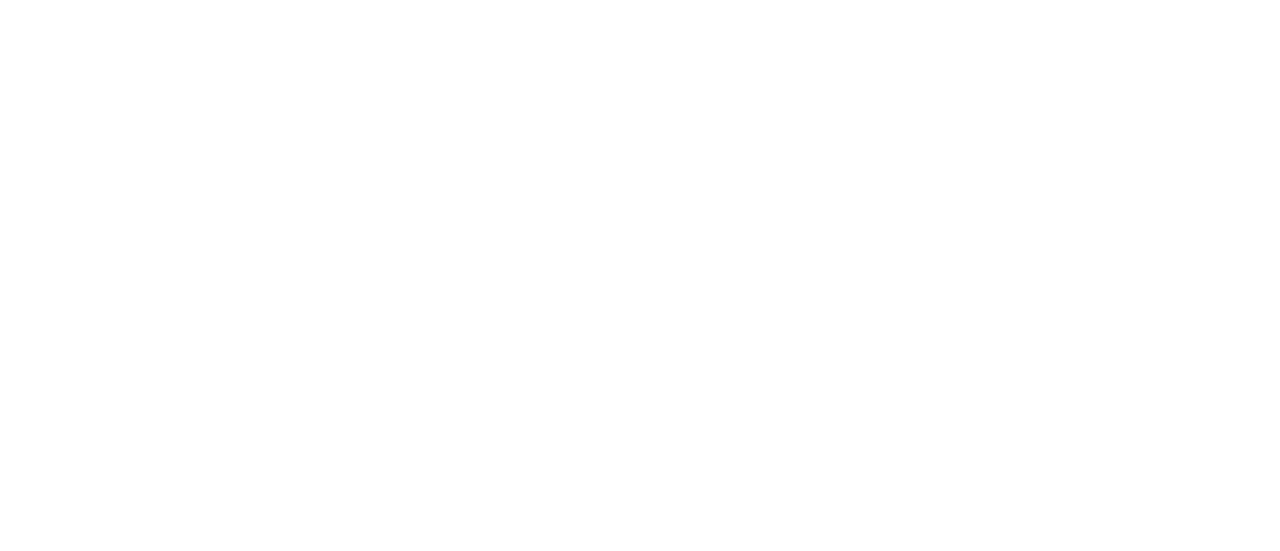 scroll, scrollTop: 0, scrollLeft: 0, axis: both 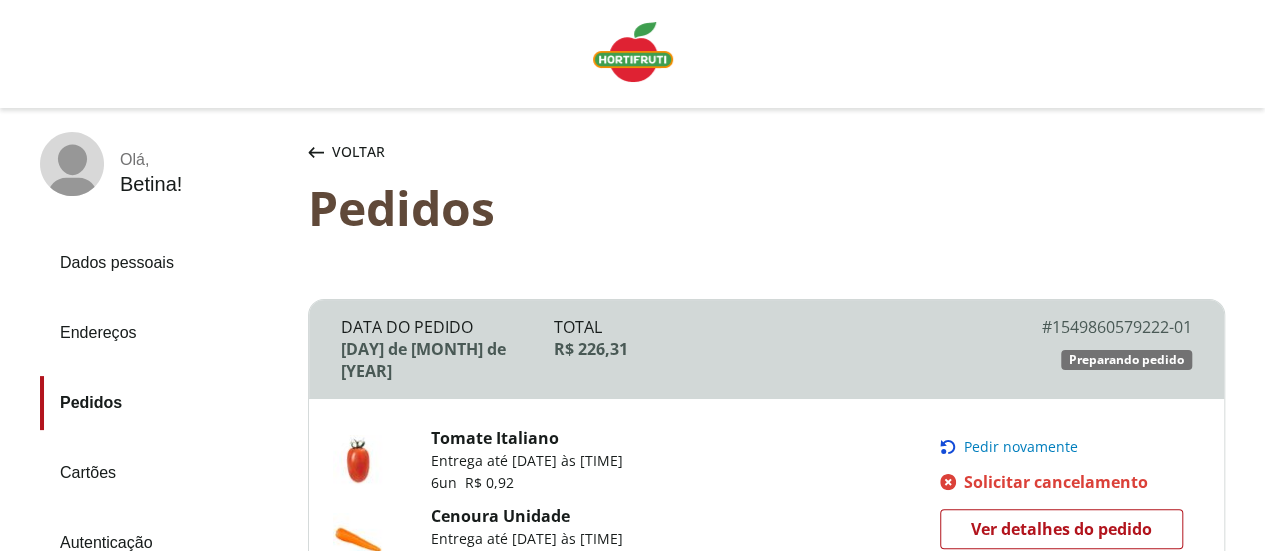 click on "Pedir novamente" at bounding box center [1021, 447] 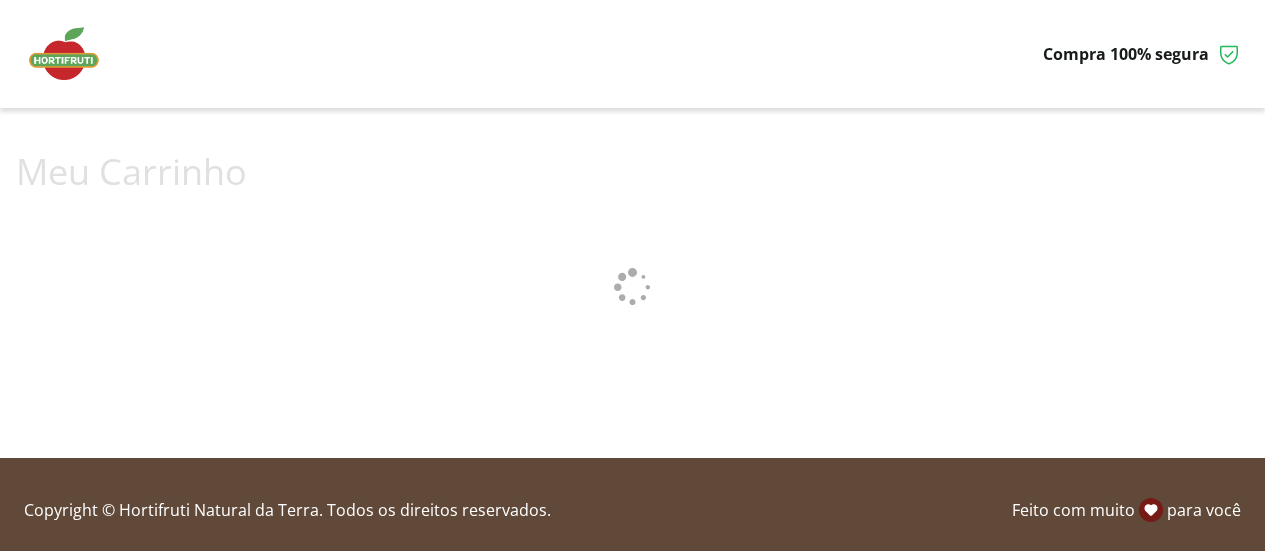 scroll, scrollTop: 0, scrollLeft: 0, axis: both 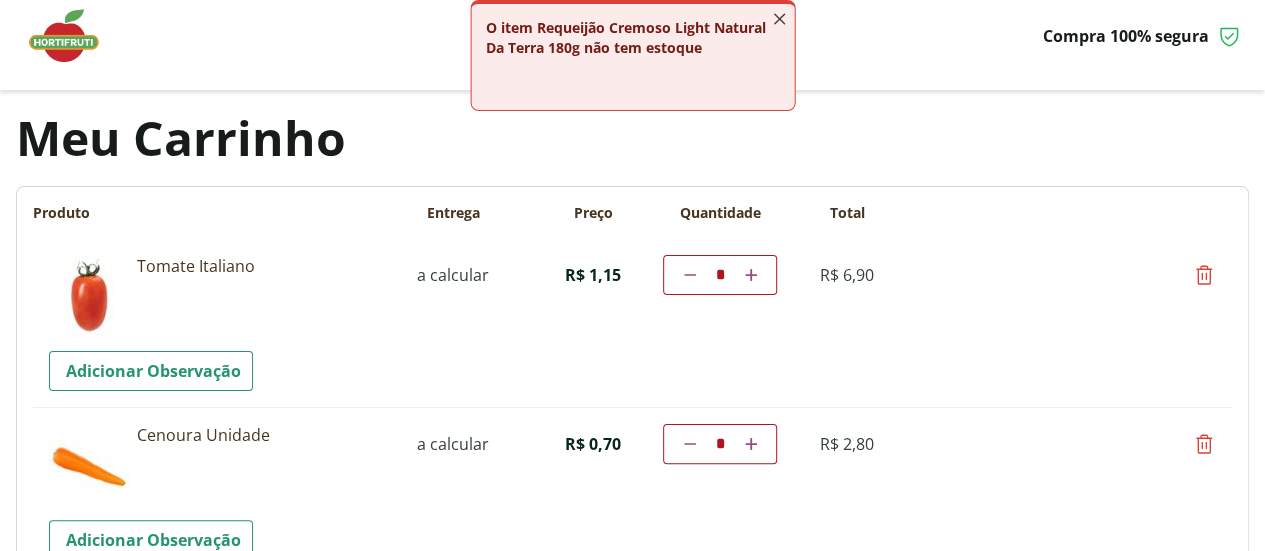 click 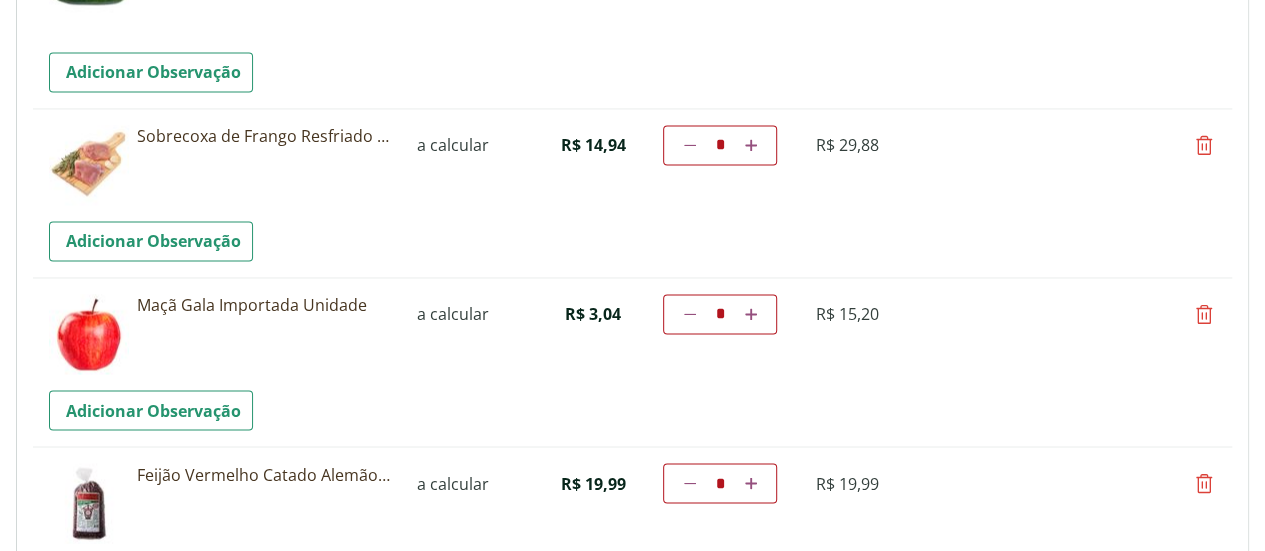 scroll, scrollTop: 1504, scrollLeft: 0, axis: vertical 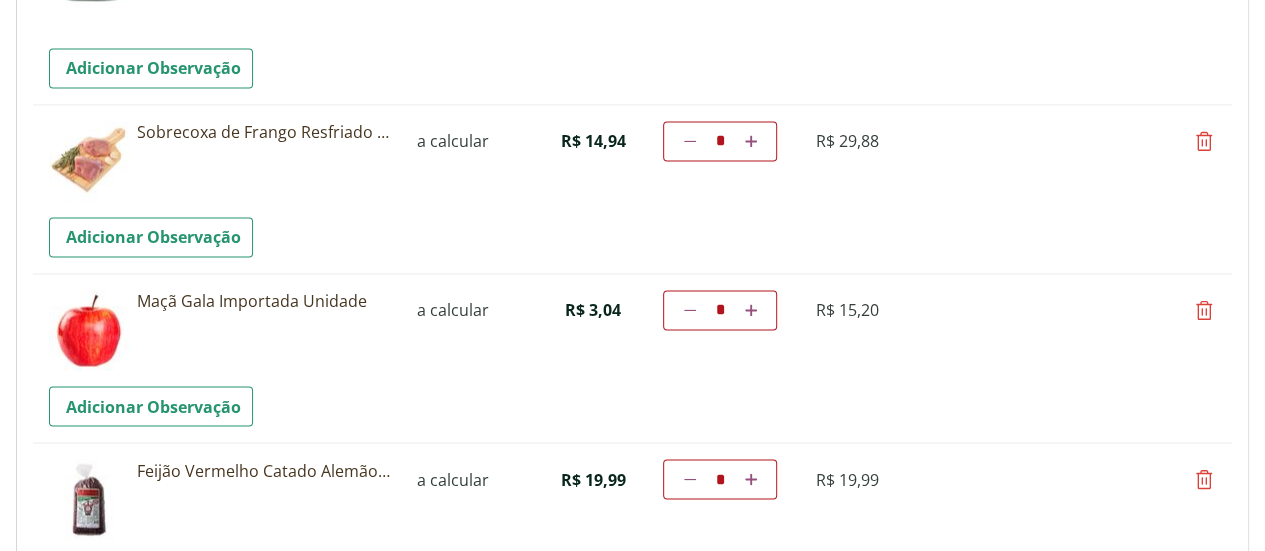 click on "Aumentar a quantidade" at bounding box center [750, 310] 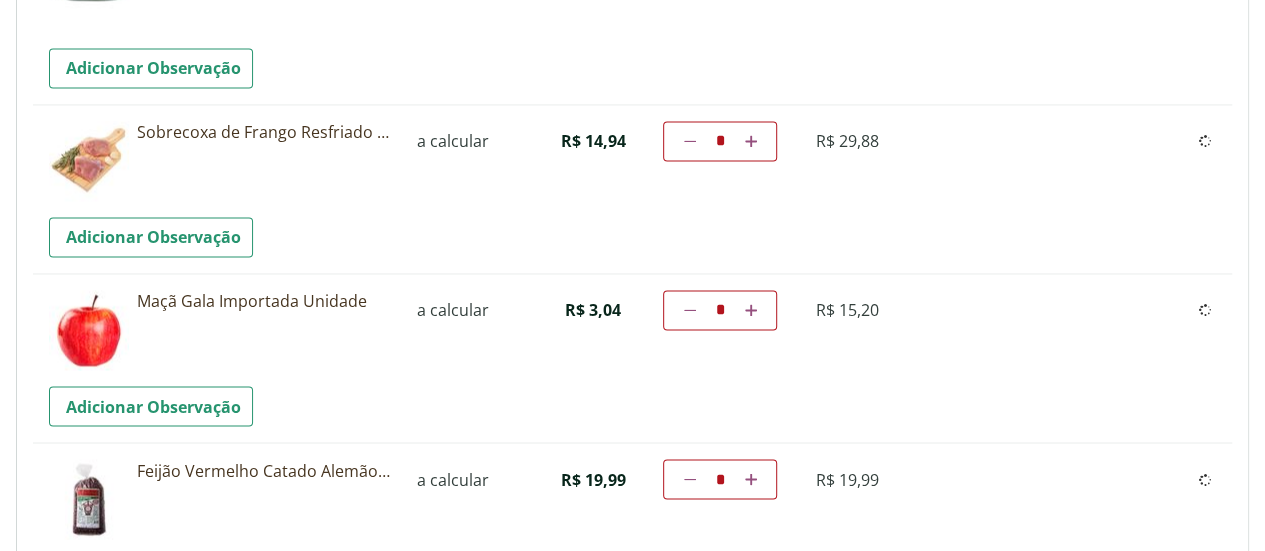 click on "Diminuir a quantidade                                 *                                          Aumentar a quantidade" at bounding box center (720, 310) 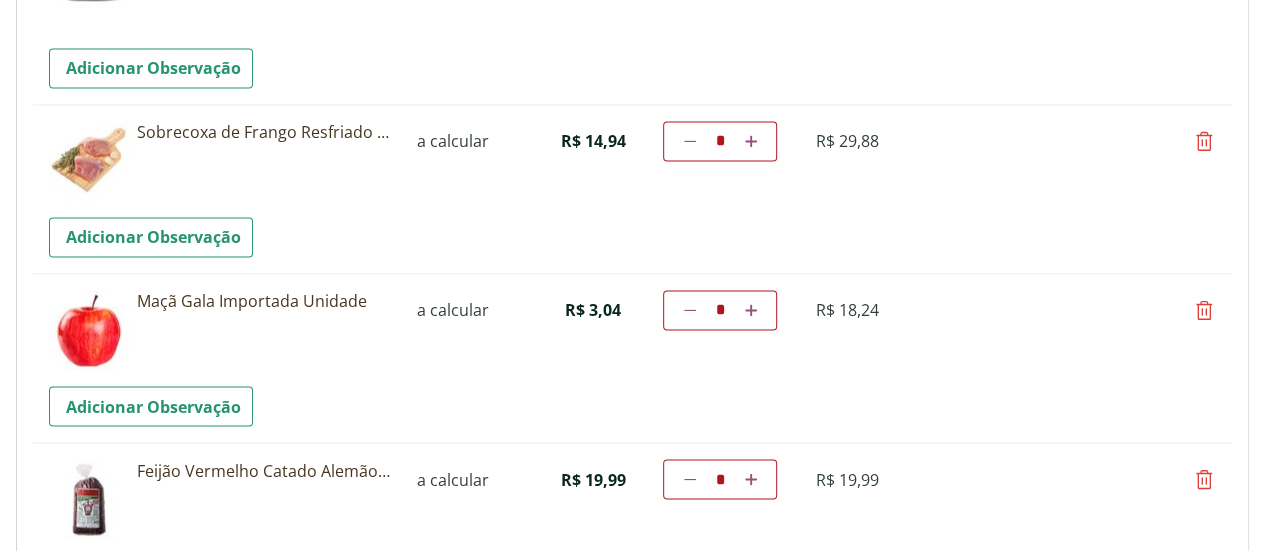 click at bounding box center (751, 310) 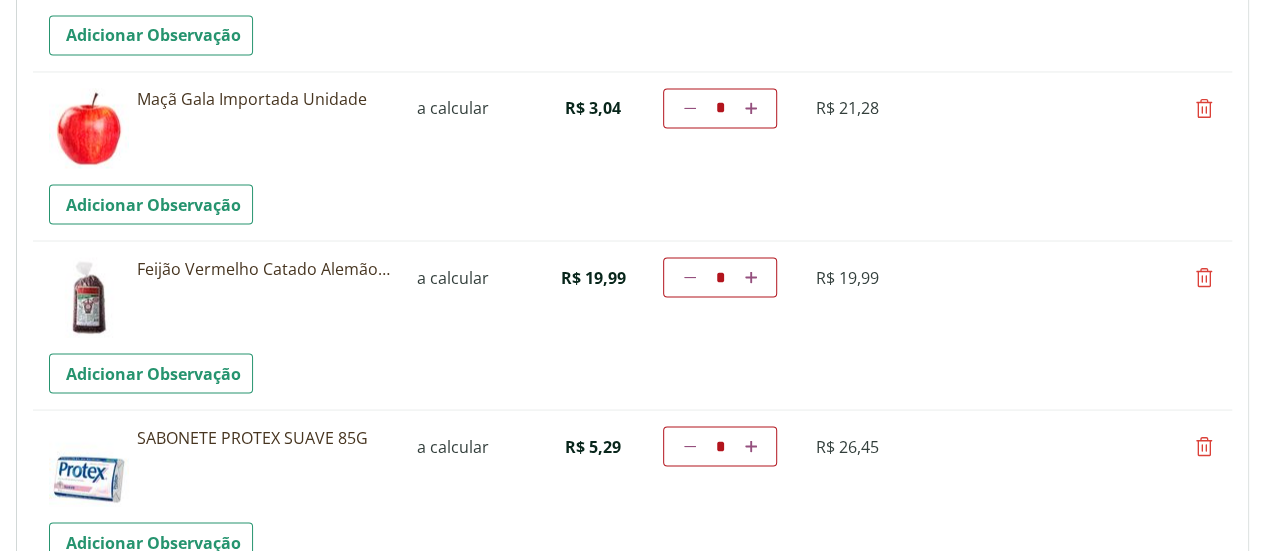 scroll, scrollTop: 1710, scrollLeft: 0, axis: vertical 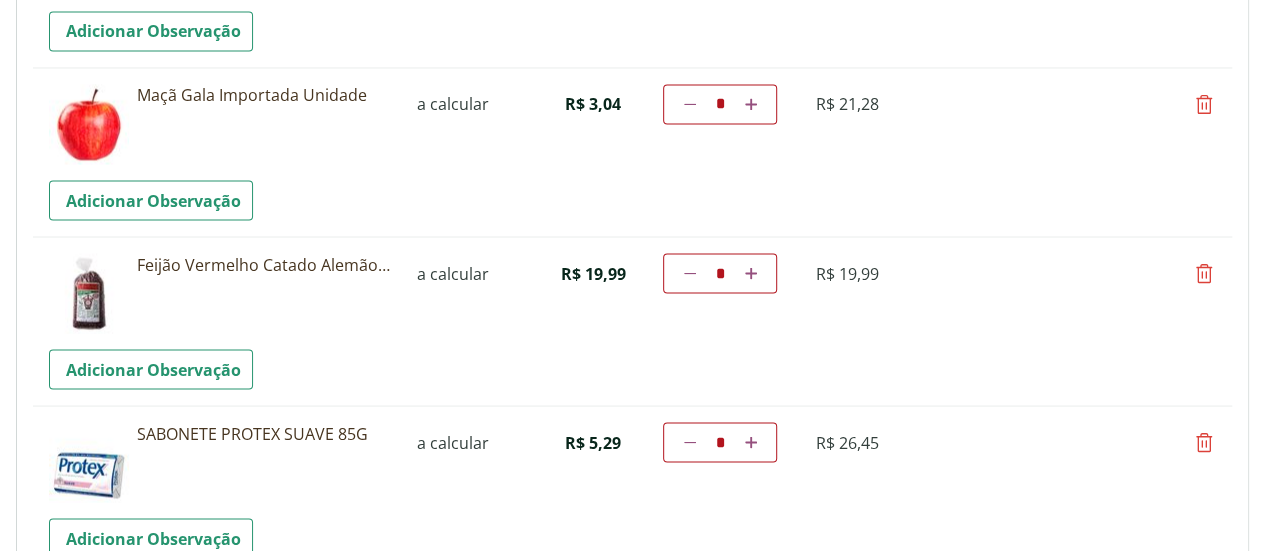 click at bounding box center [1204, 273] 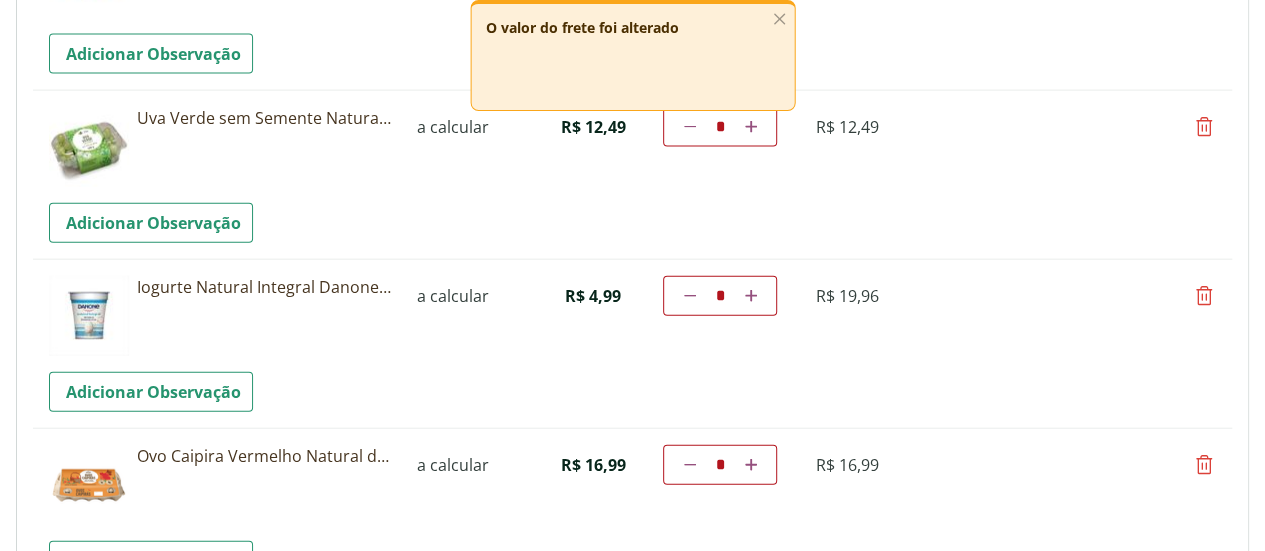 scroll, scrollTop: 2226, scrollLeft: 0, axis: vertical 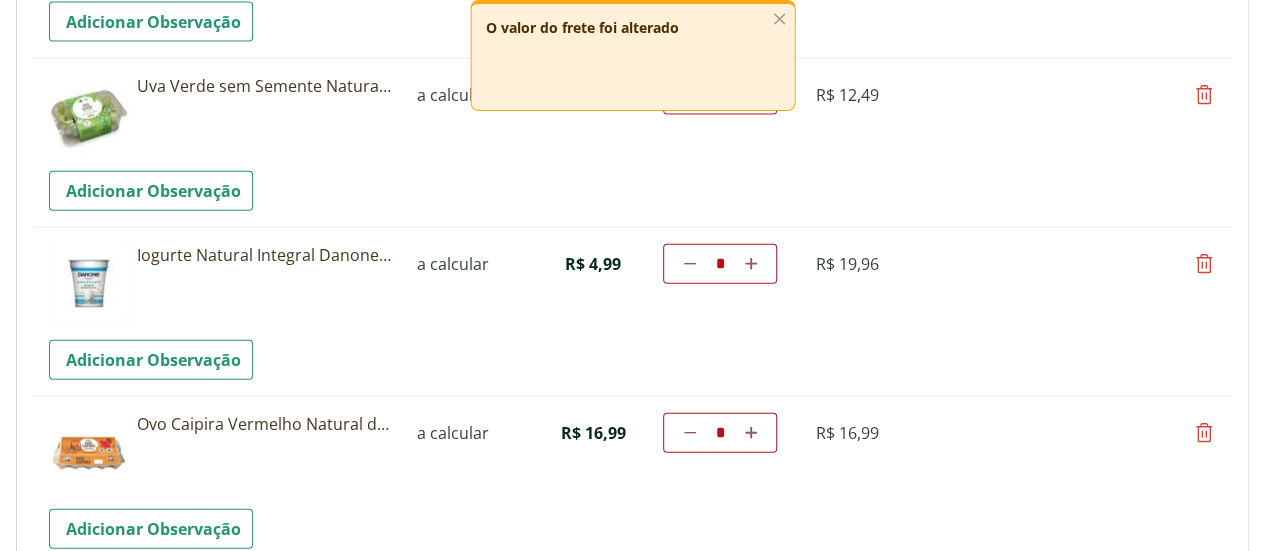click at bounding box center [690, 264] 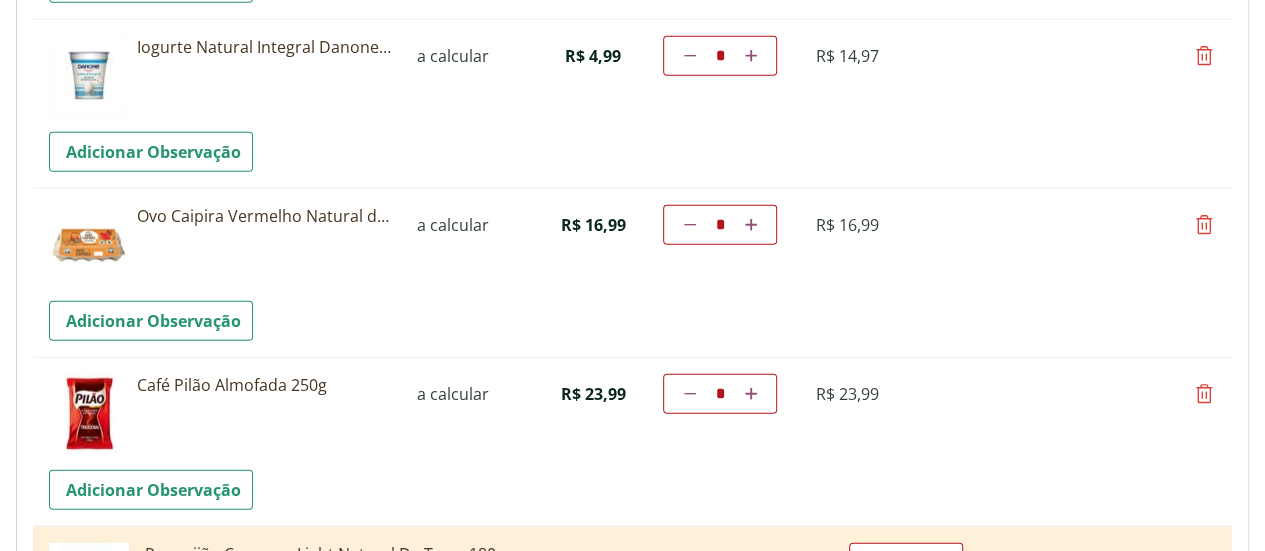 scroll, scrollTop: 2436, scrollLeft: 0, axis: vertical 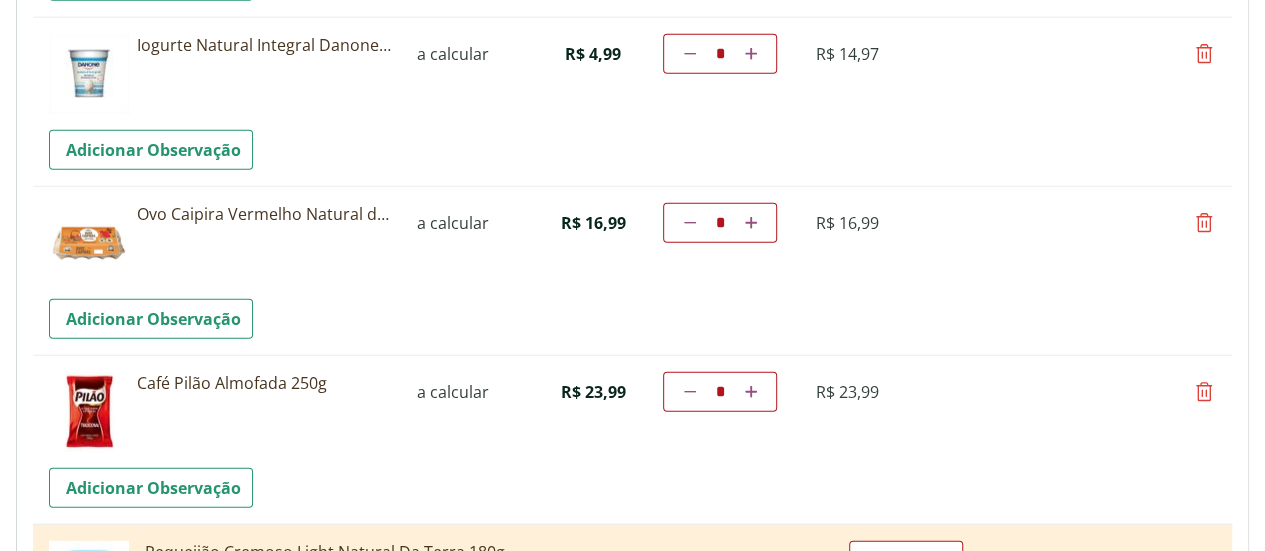 click at bounding box center (1204, 223) 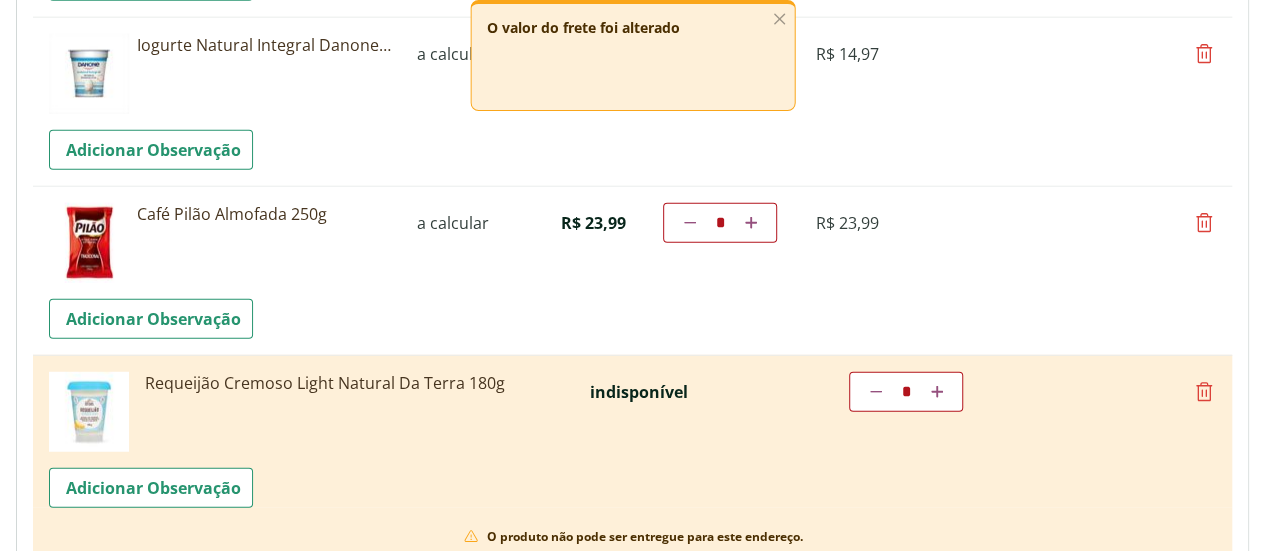 click at bounding box center (1204, 223) 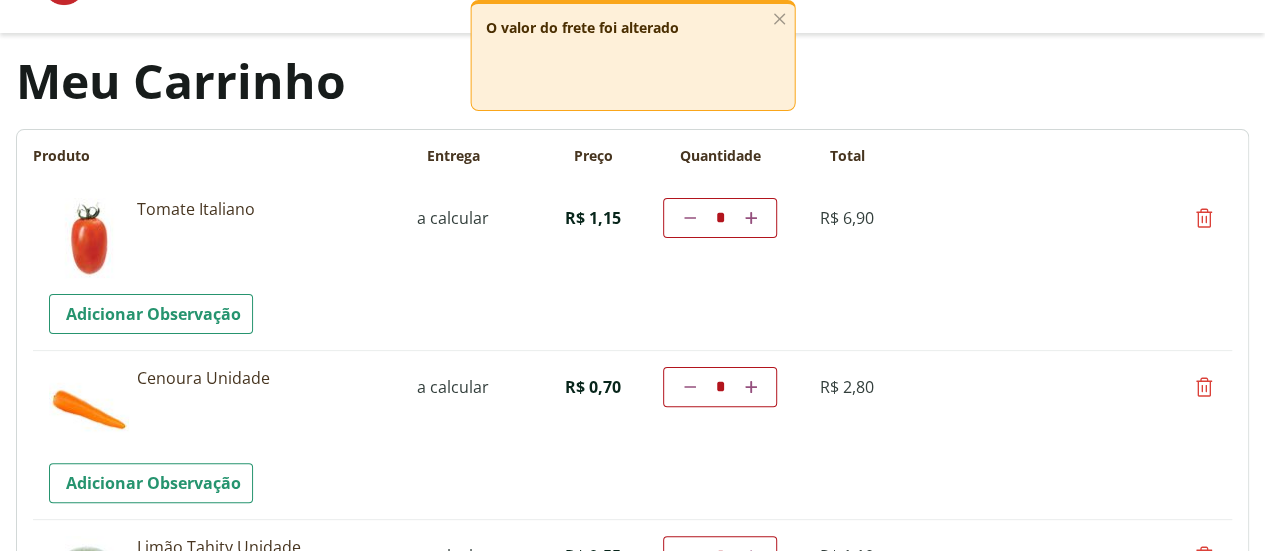 scroll, scrollTop: 0, scrollLeft: 0, axis: both 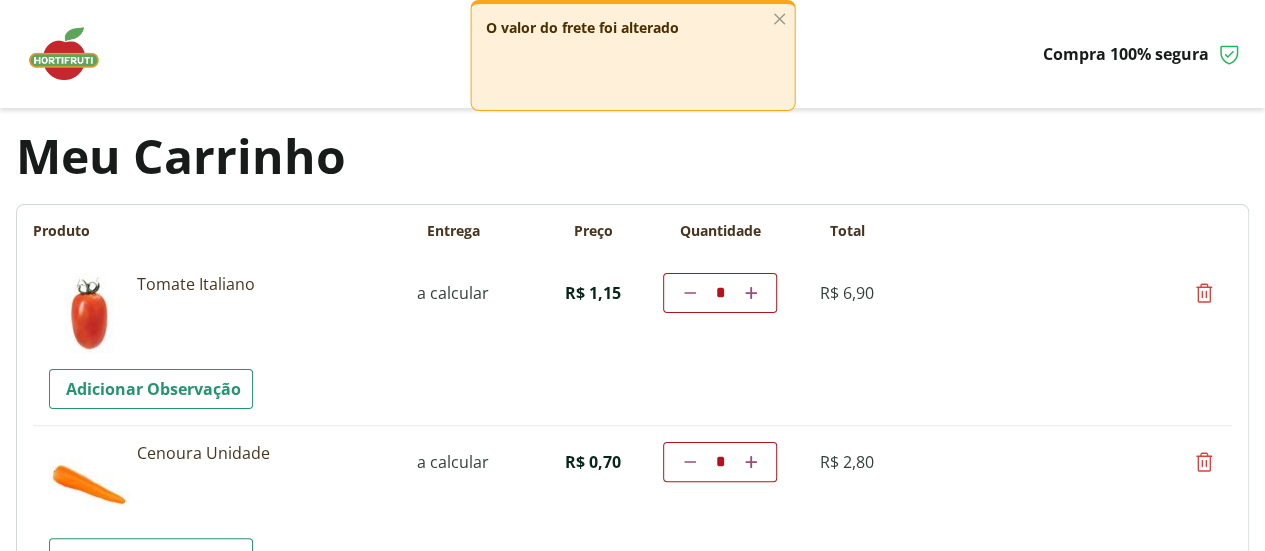 click at bounding box center (74, 54) 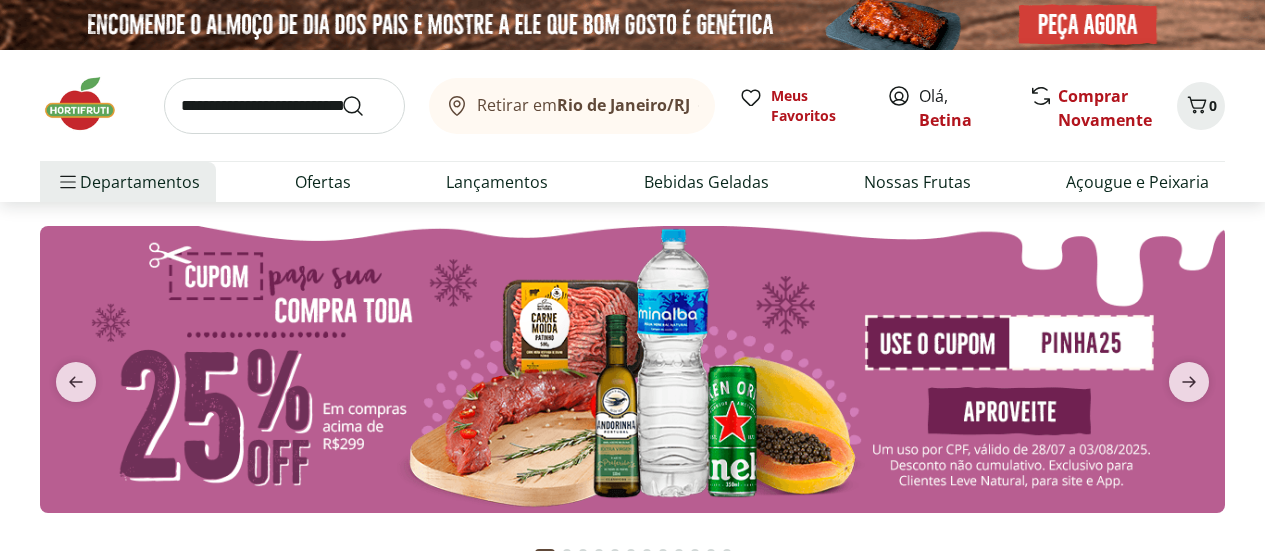 scroll, scrollTop: 0, scrollLeft: 0, axis: both 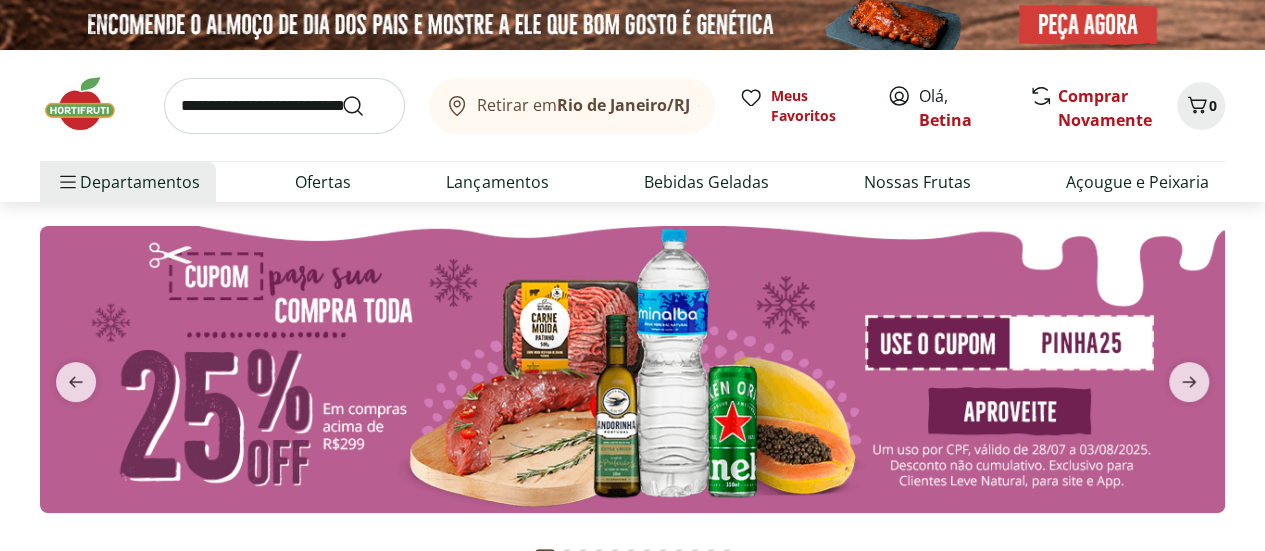 click at bounding box center (284, 106) 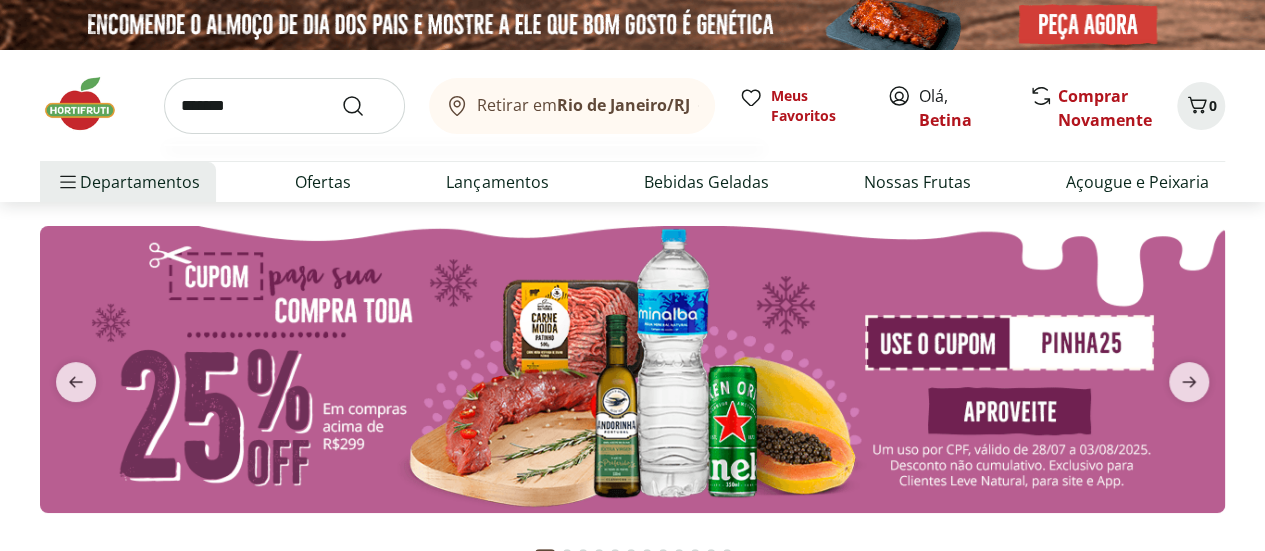 type on "*******" 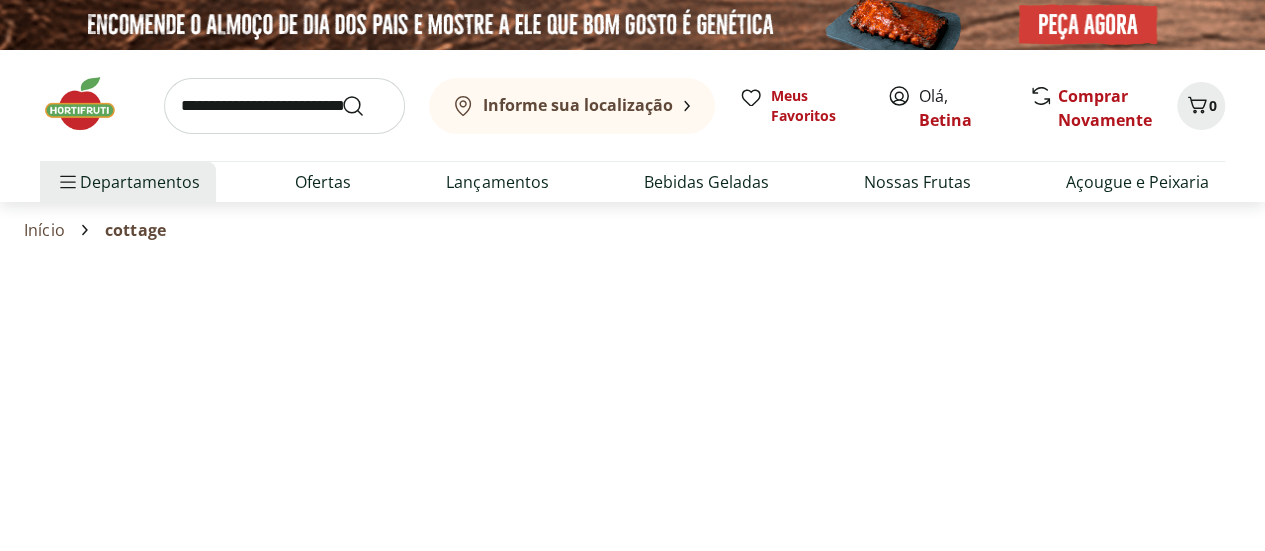 select on "**********" 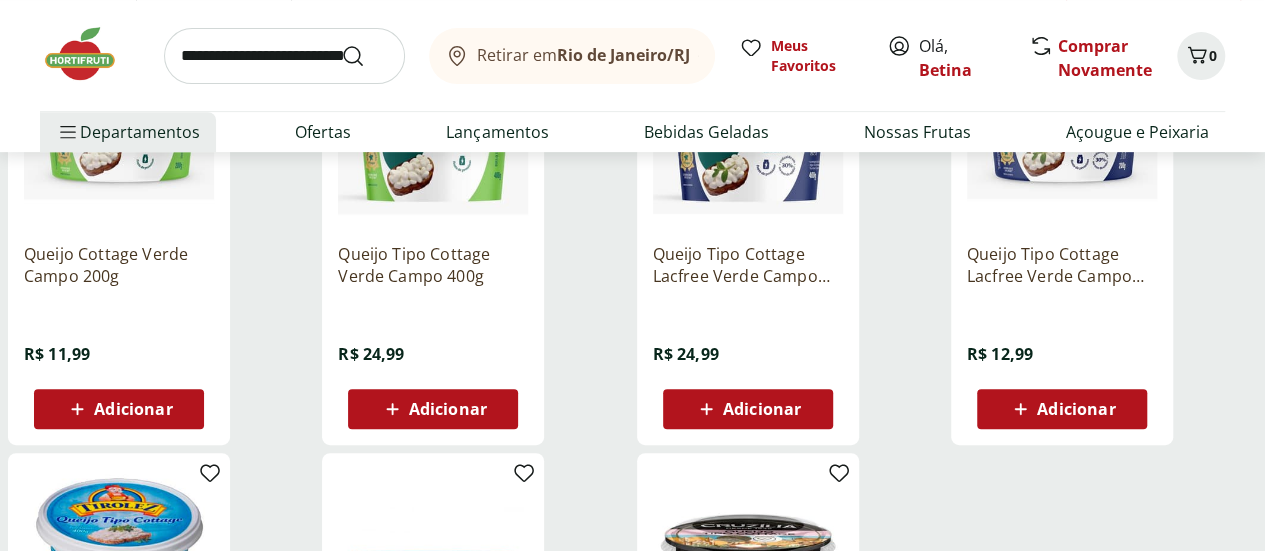 scroll, scrollTop: 378, scrollLeft: 0, axis: vertical 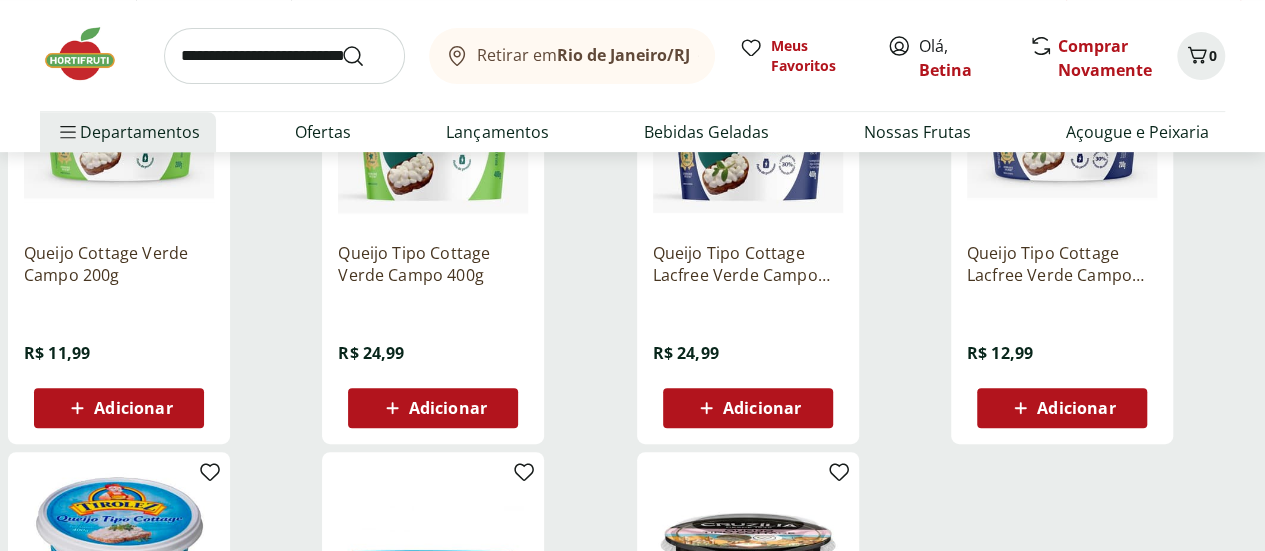 click on "Adicionar" at bounding box center [762, 408] 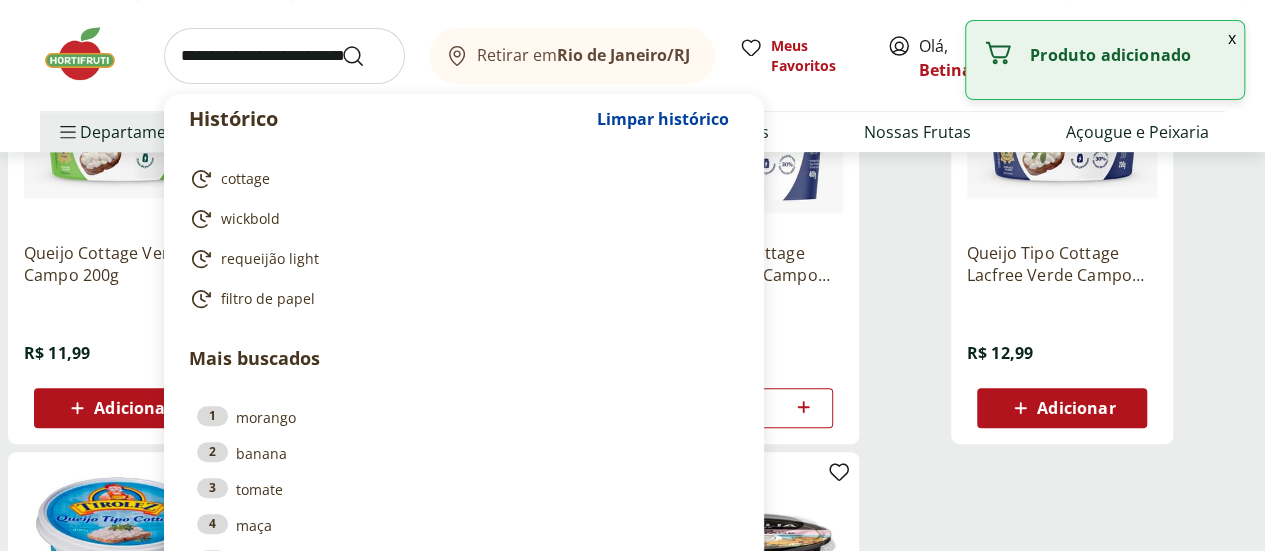 click at bounding box center (284, 56) 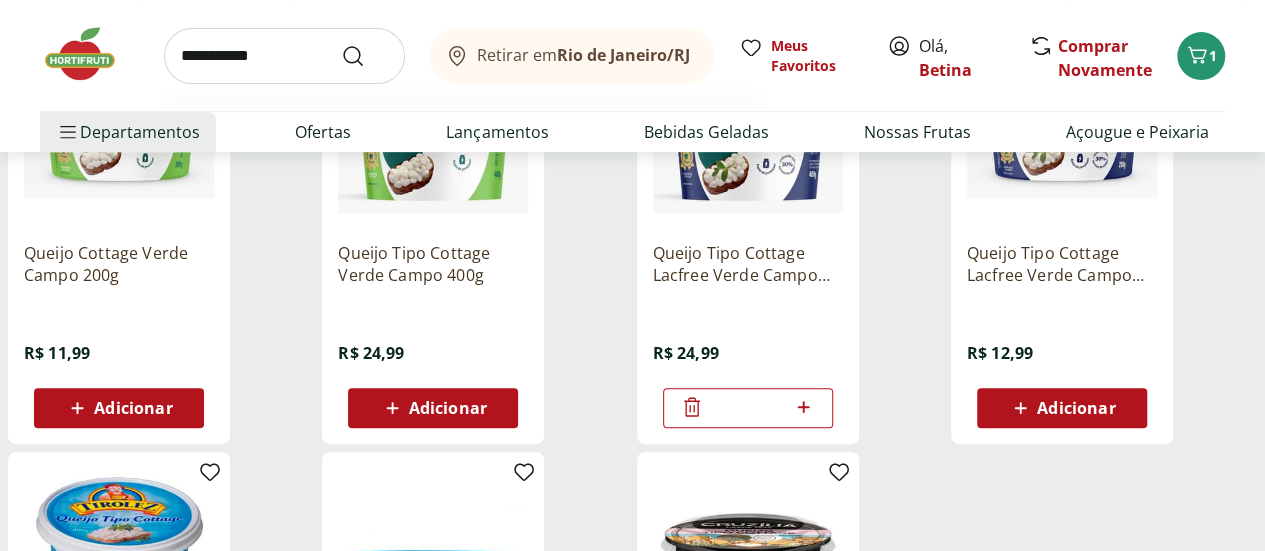 type on "**********" 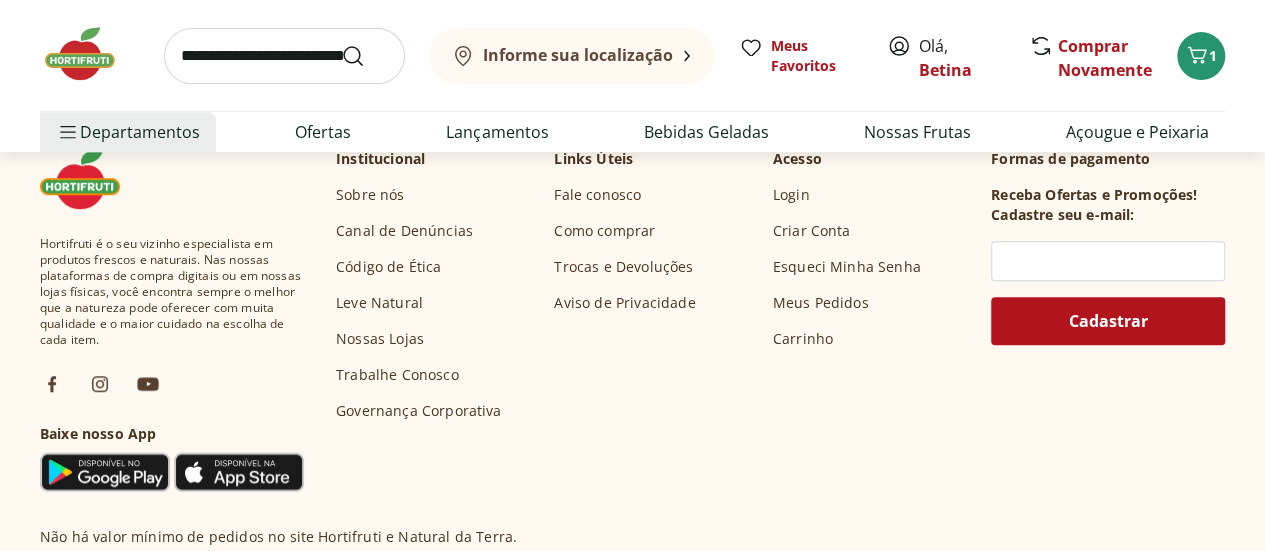 scroll, scrollTop: 0, scrollLeft: 0, axis: both 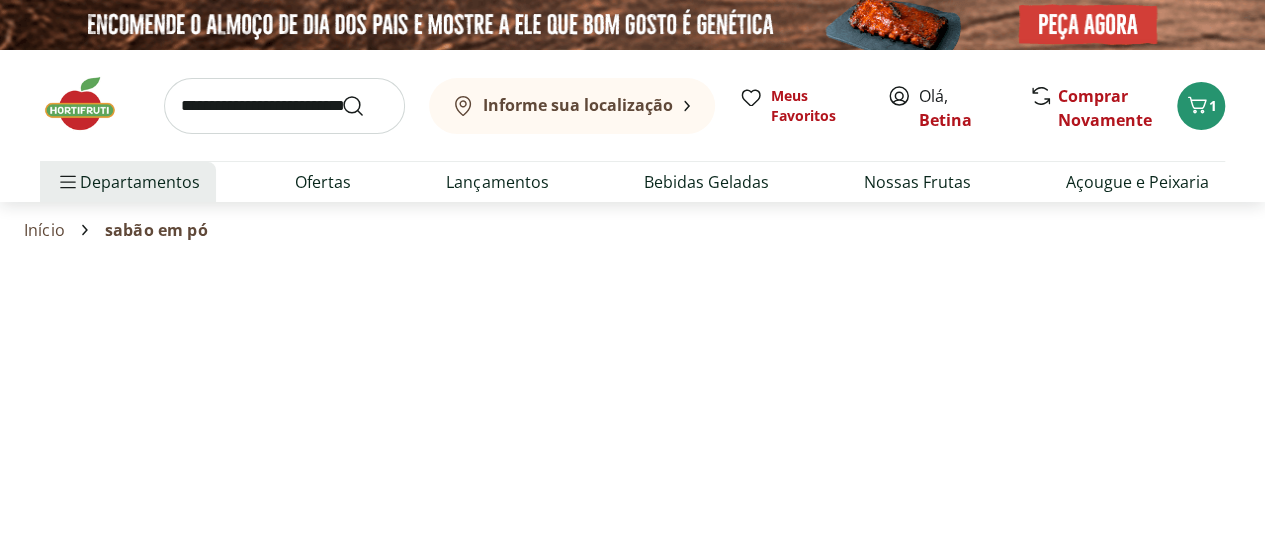 select on "**********" 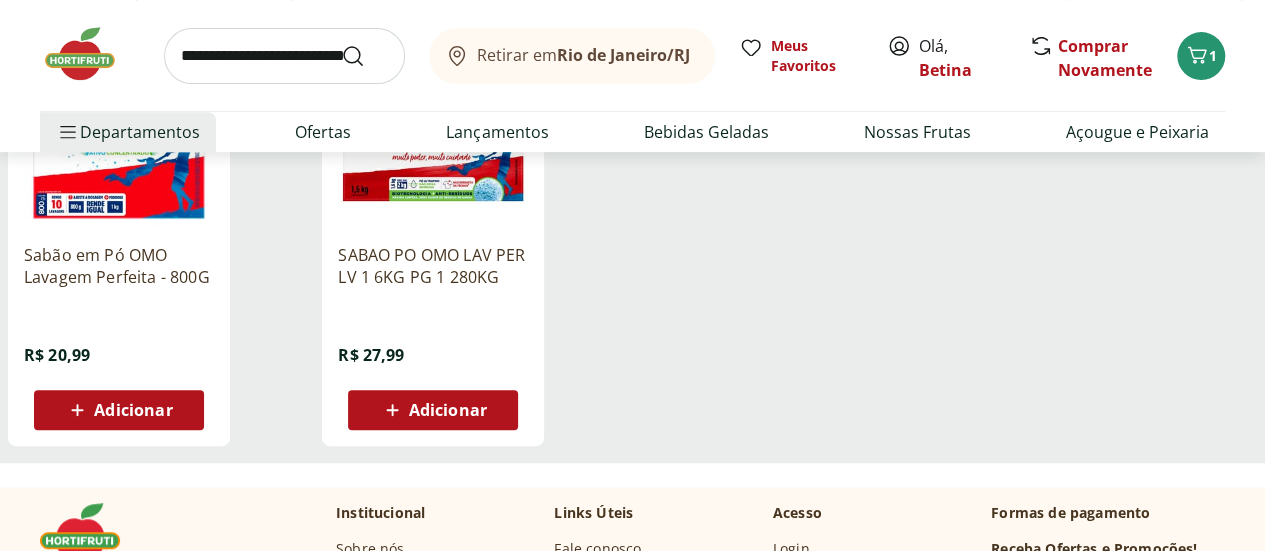 scroll, scrollTop: 377, scrollLeft: 0, axis: vertical 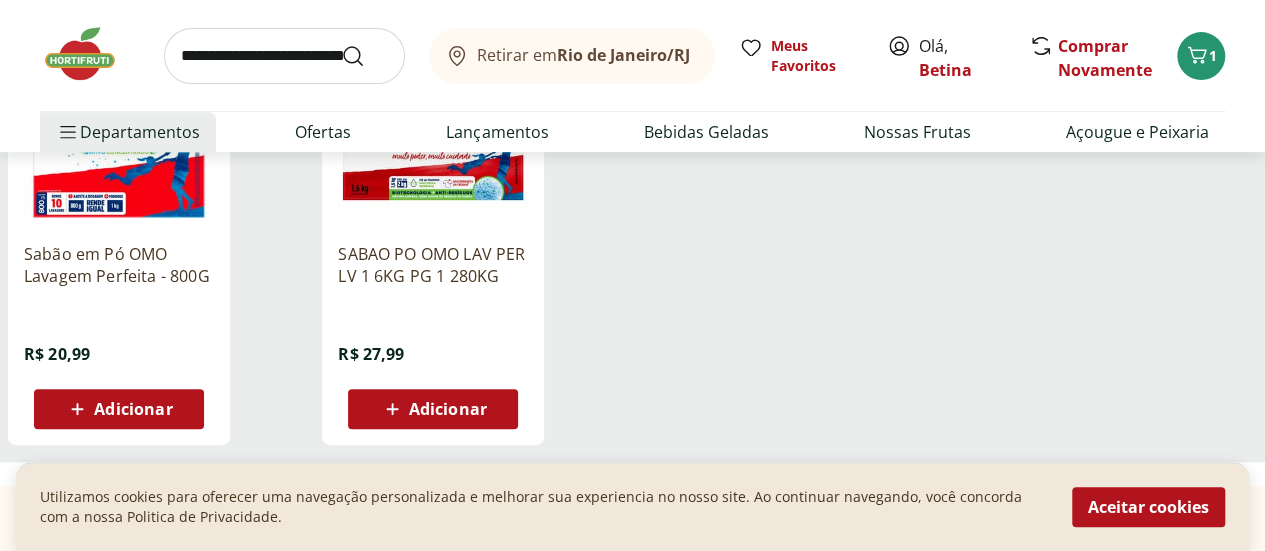 click on "Adicionar" at bounding box center [133, 409] 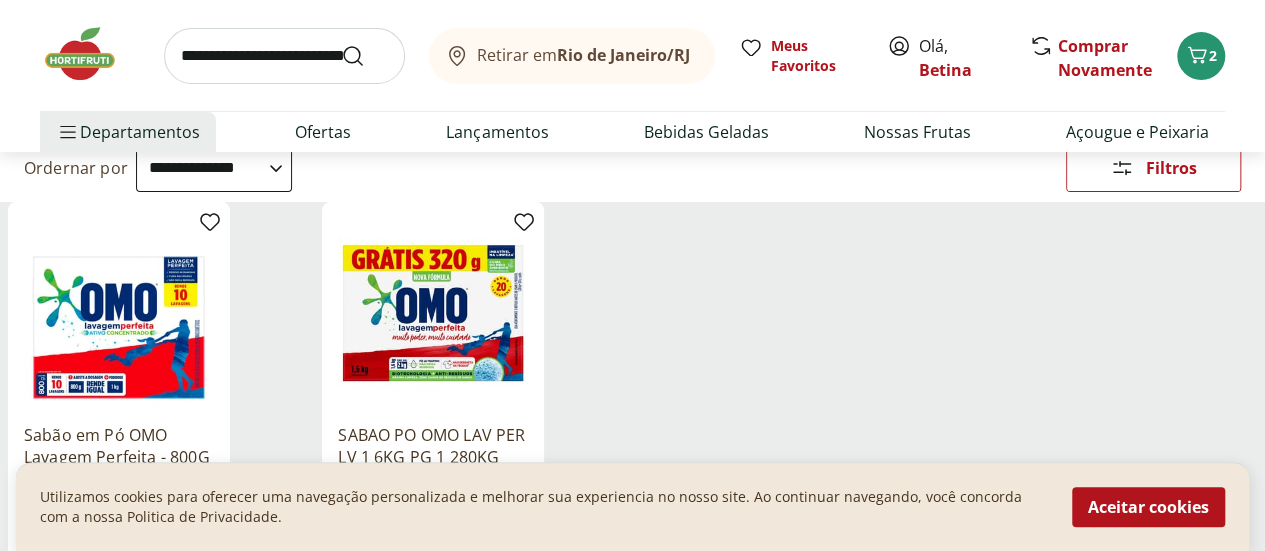 scroll, scrollTop: 195, scrollLeft: 0, axis: vertical 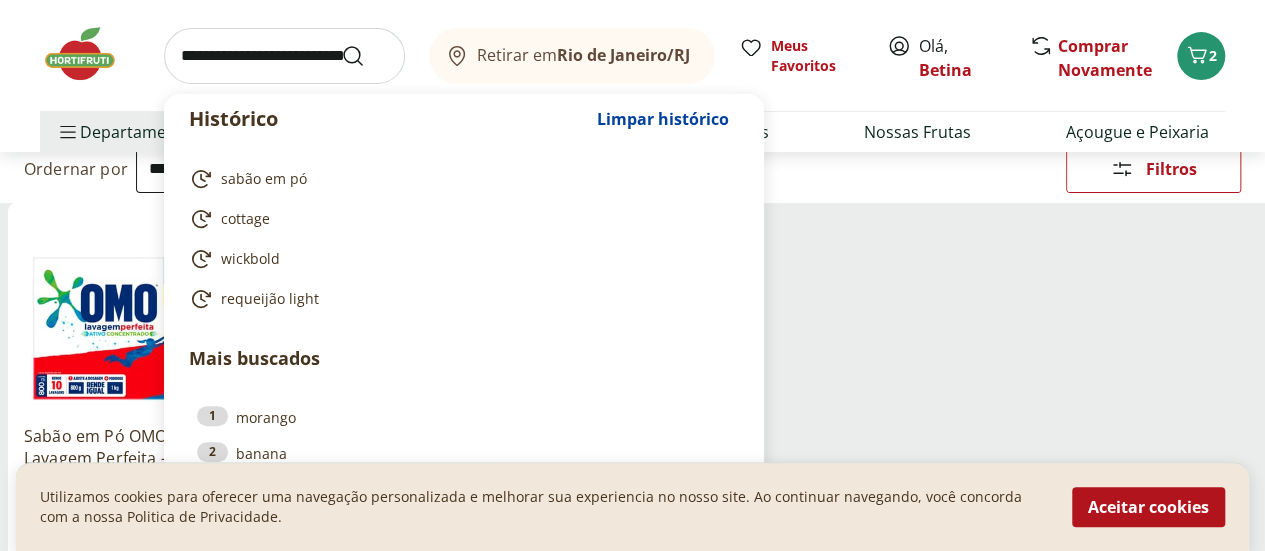 click at bounding box center [284, 56] 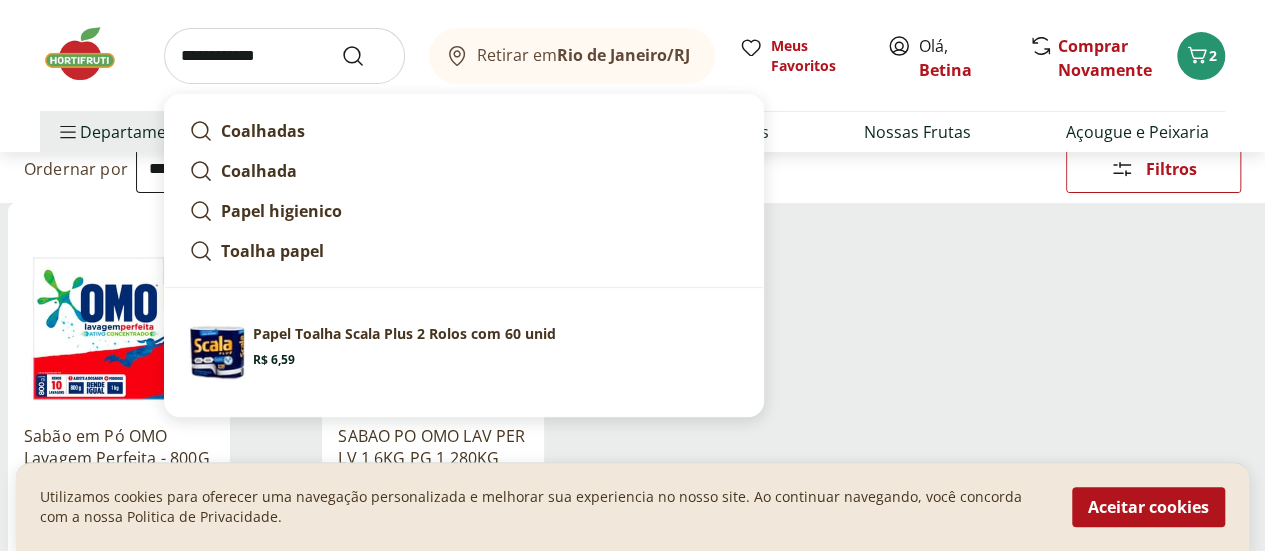 type on "**********" 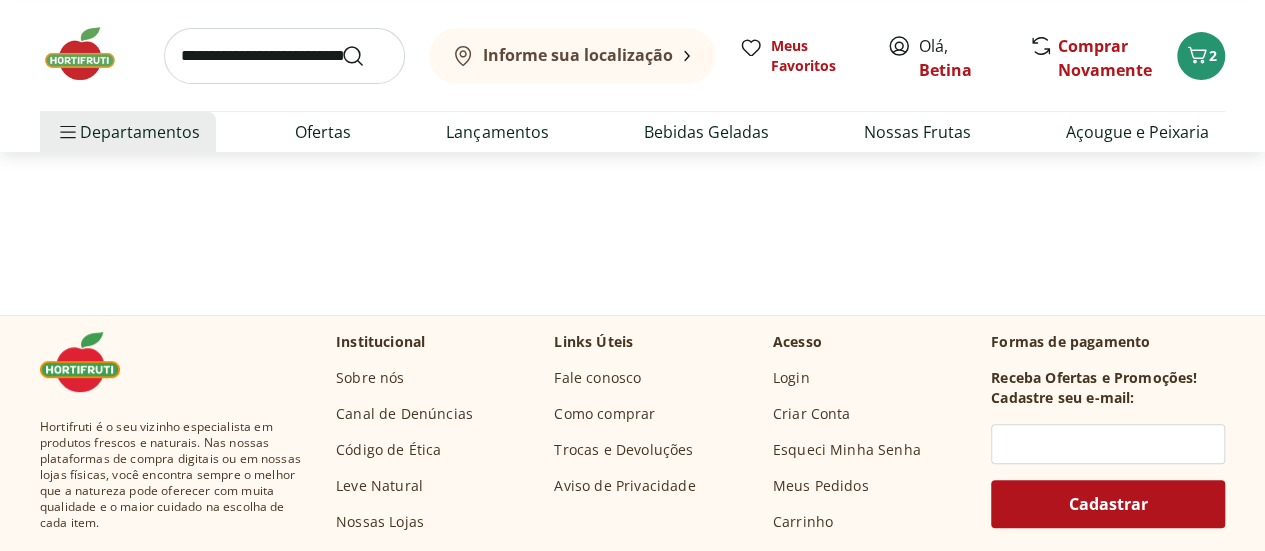scroll, scrollTop: 0, scrollLeft: 0, axis: both 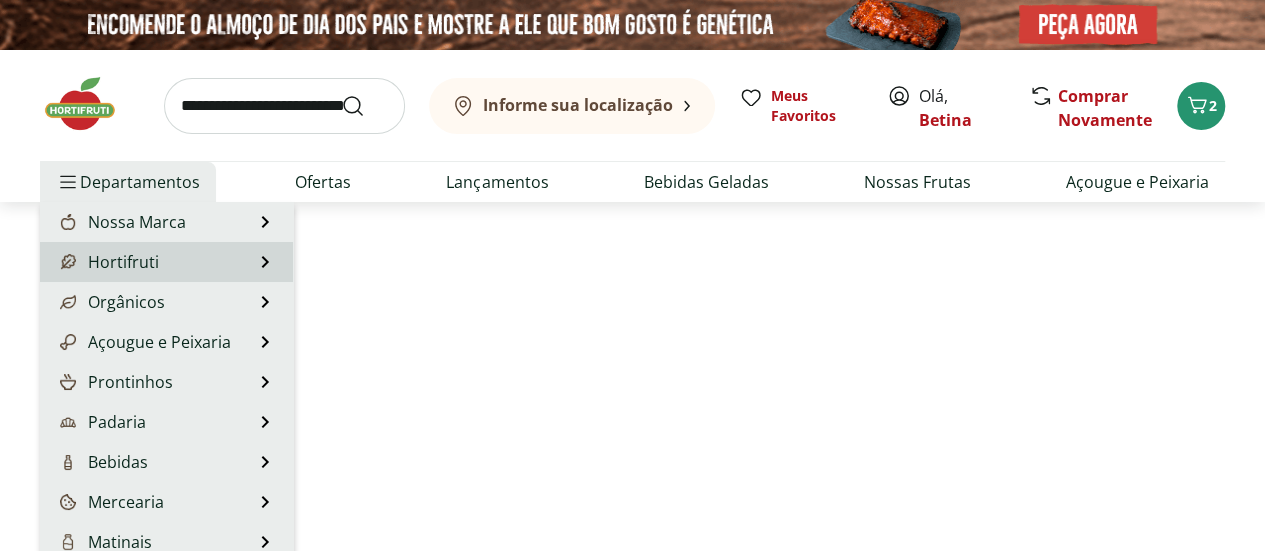 select on "**********" 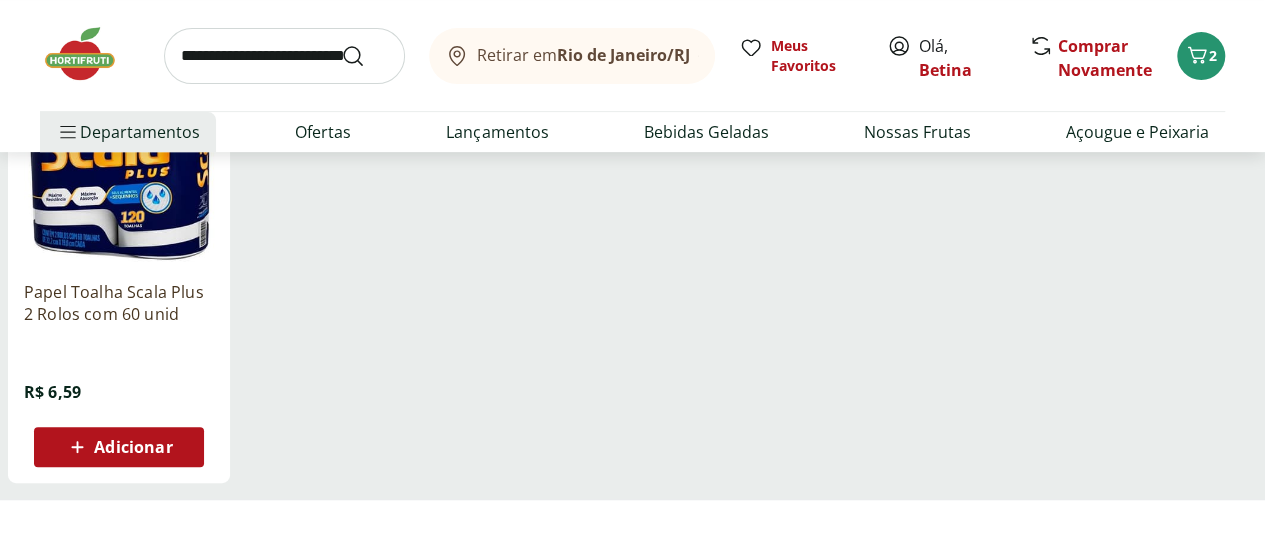 scroll, scrollTop: 340, scrollLeft: 0, axis: vertical 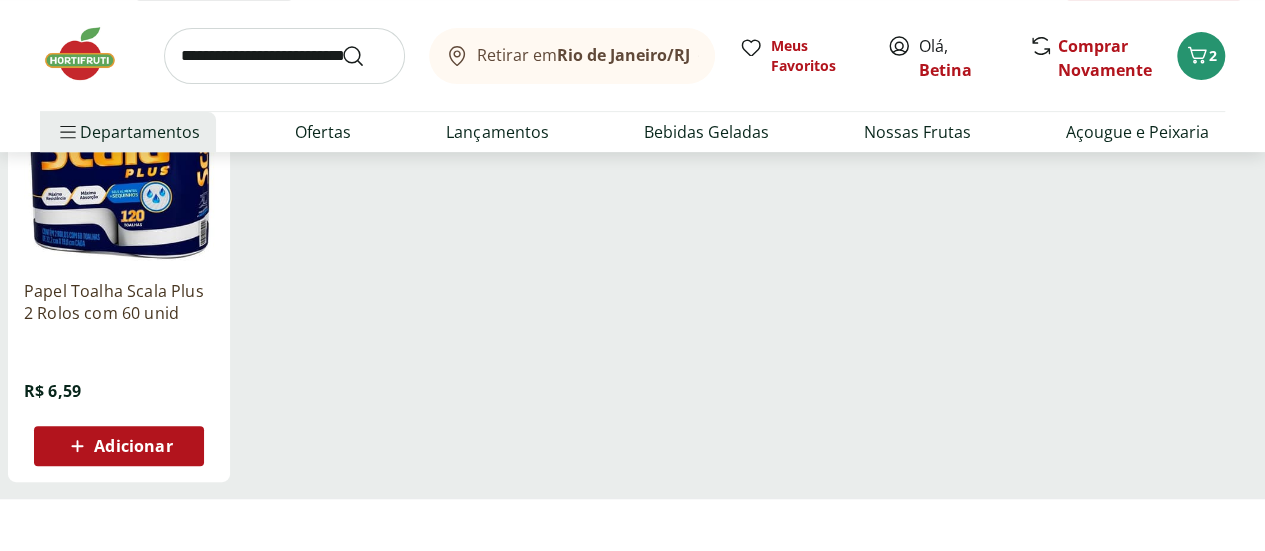 click on "Adicionar" at bounding box center [133, 446] 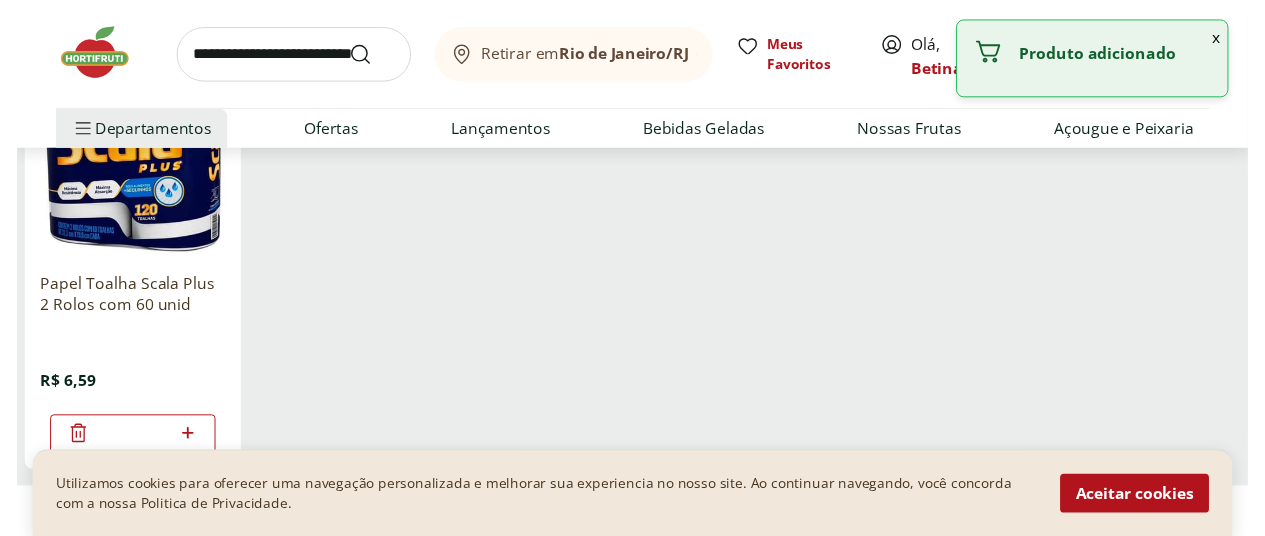 scroll, scrollTop: 0, scrollLeft: 0, axis: both 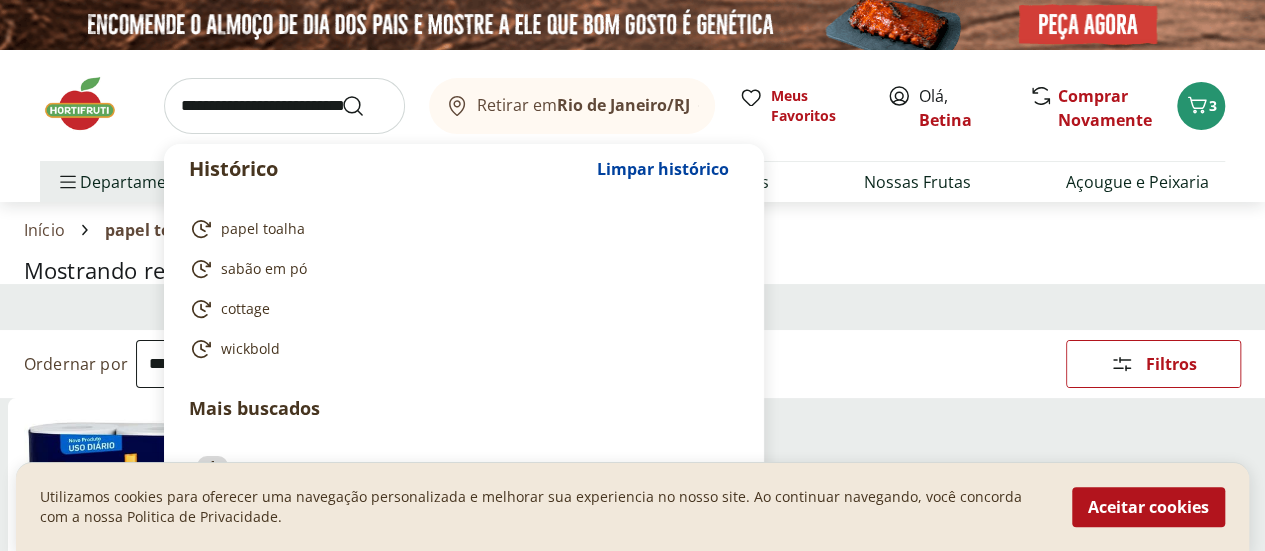 click at bounding box center (284, 106) 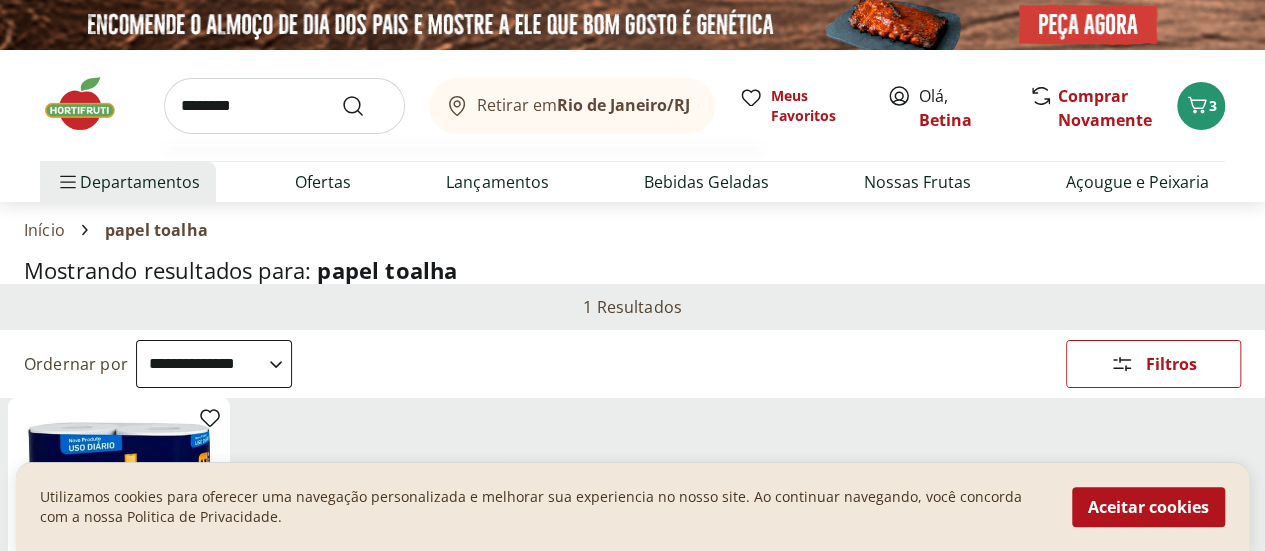 type on "********" 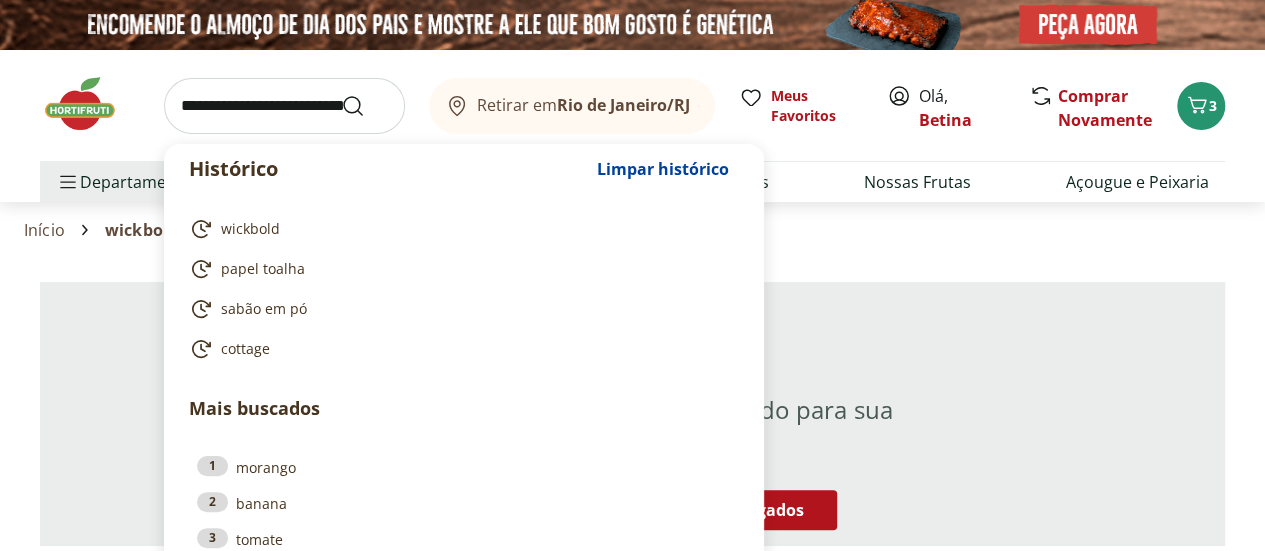 click at bounding box center [284, 106] 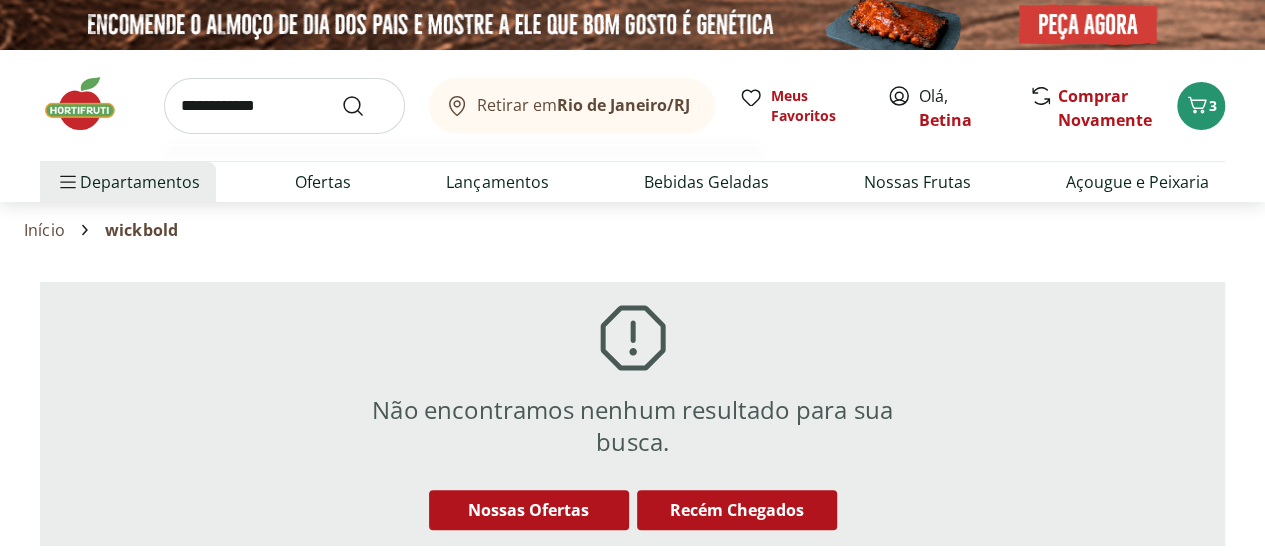 type on "**********" 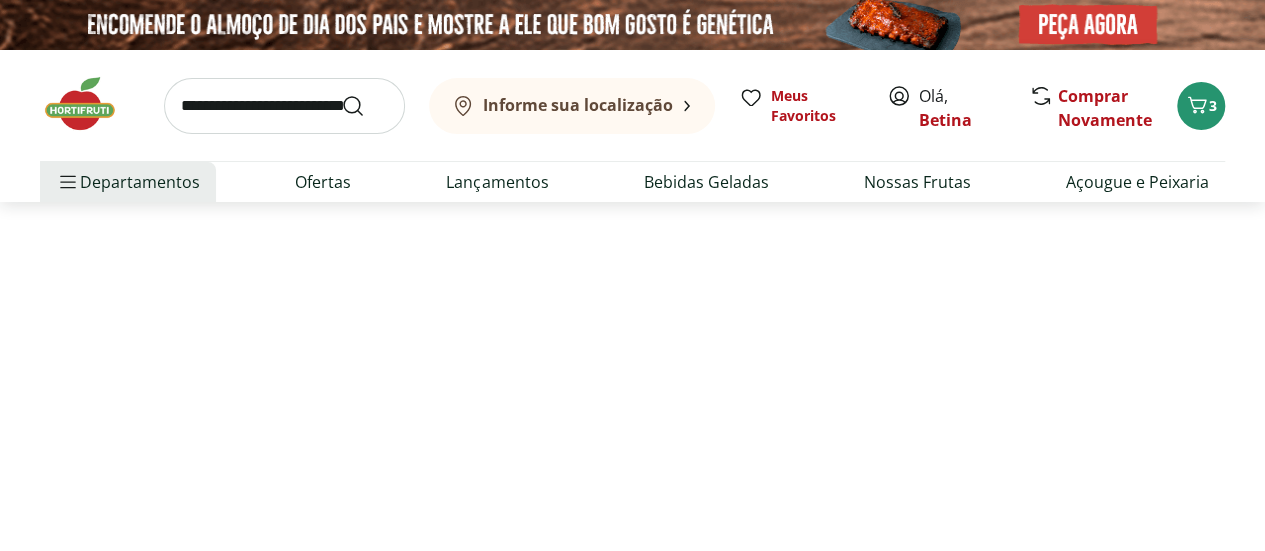 select on "**********" 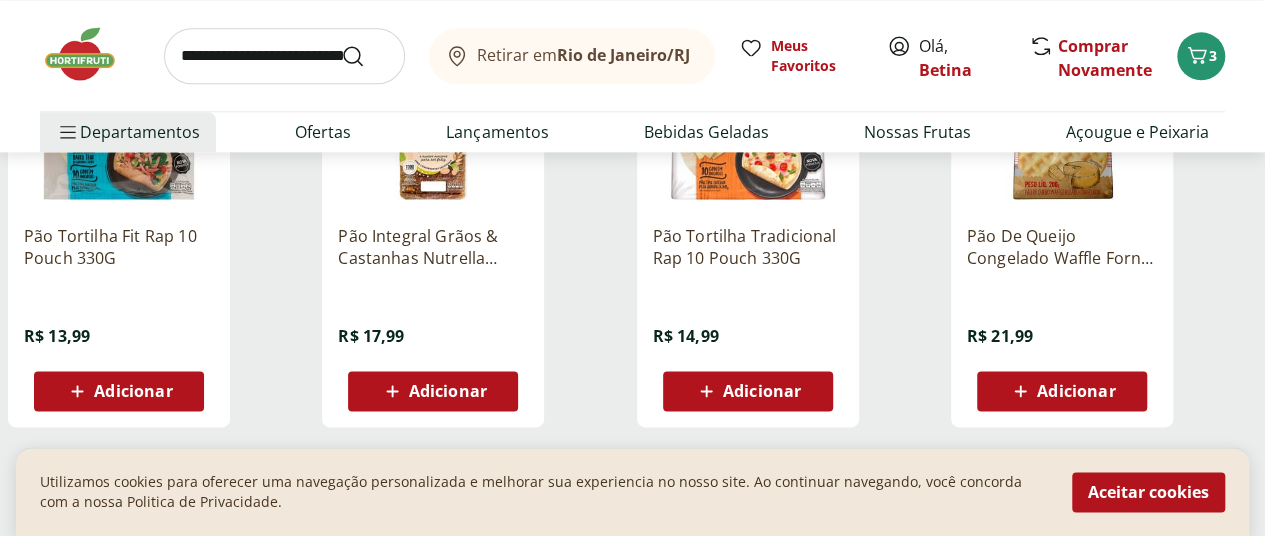 scroll, scrollTop: 1260, scrollLeft: 0, axis: vertical 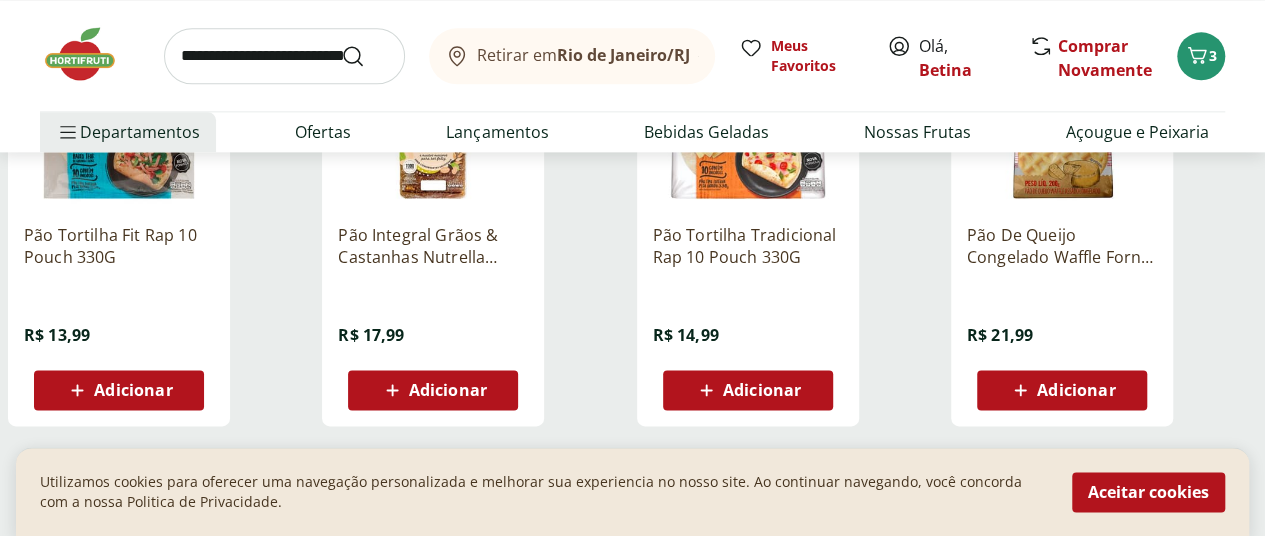click on "Adicionar" at bounding box center (448, 390) 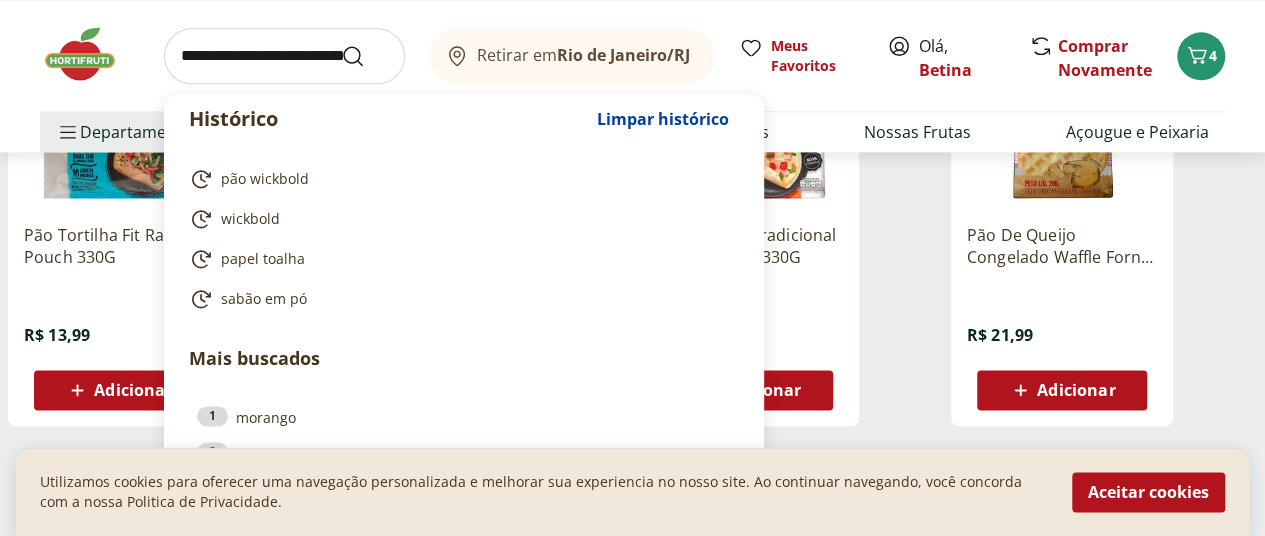 click at bounding box center (284, 56) 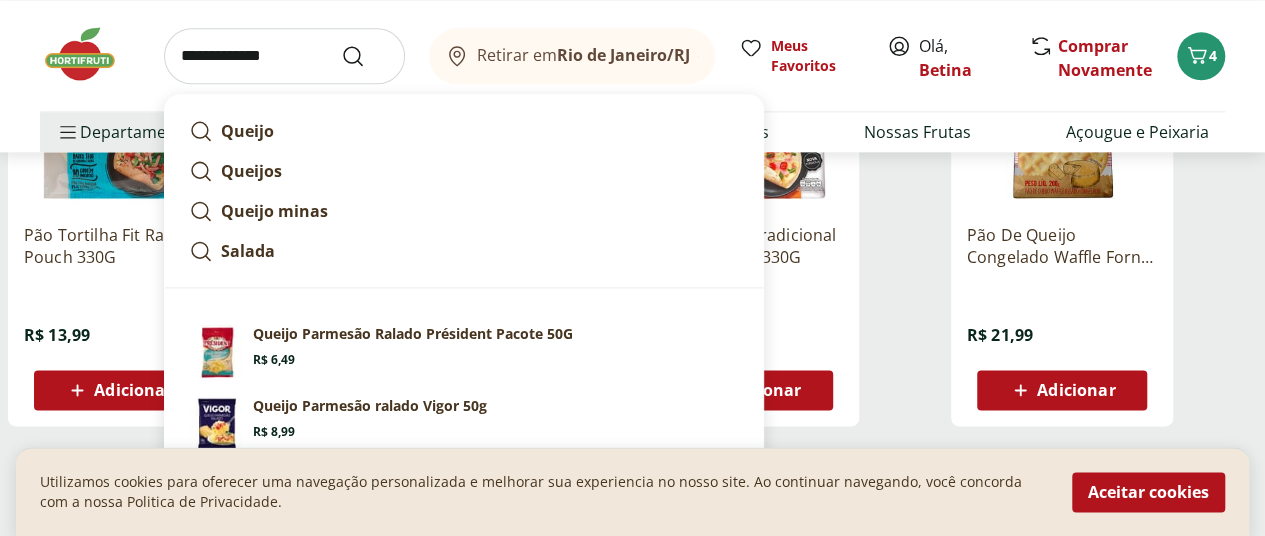 type on "**********" 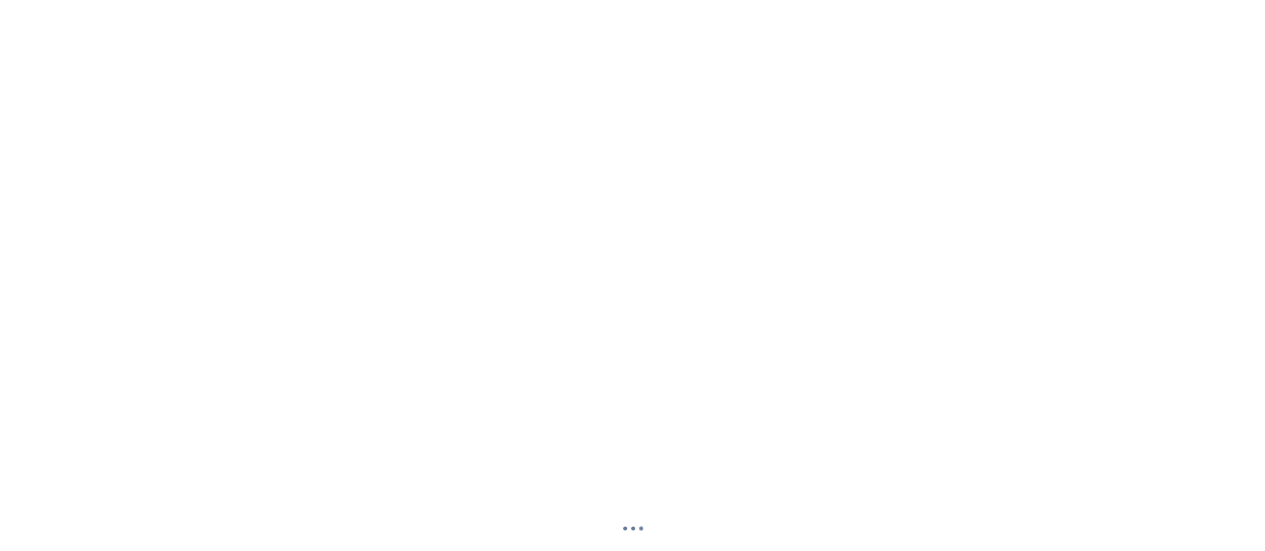 scroll, scrollTop: 0, scrollLeft: 0, axis: both 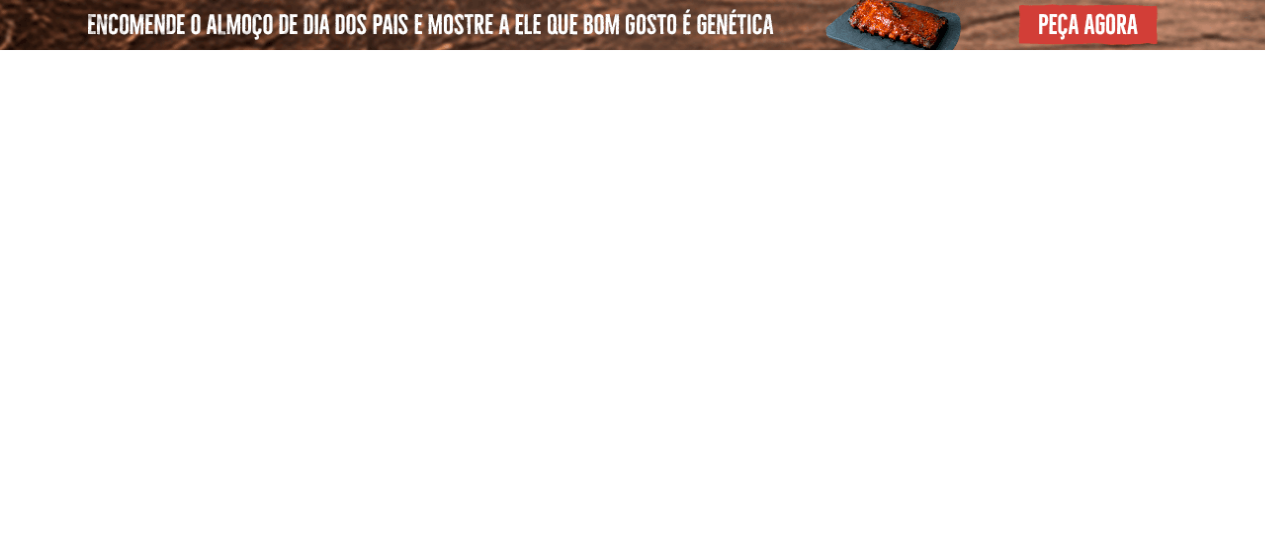 select on "**********" 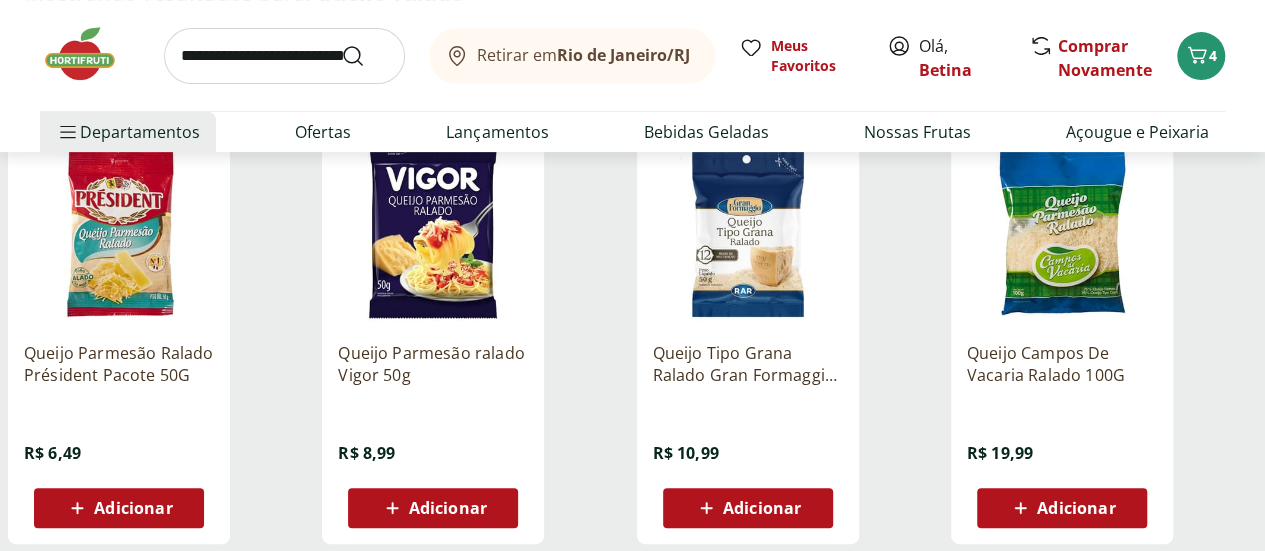 scroll, scrollTop: 298, scrollLeft: 0, axis: vertical 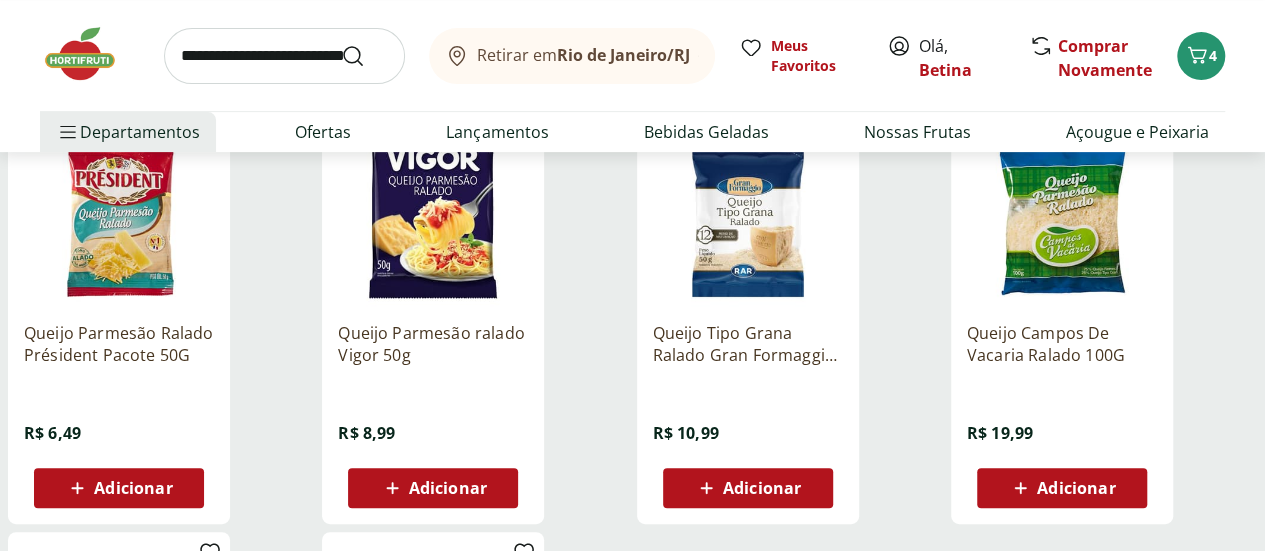 click on "Adicionar" at bounding box center [133, 488] 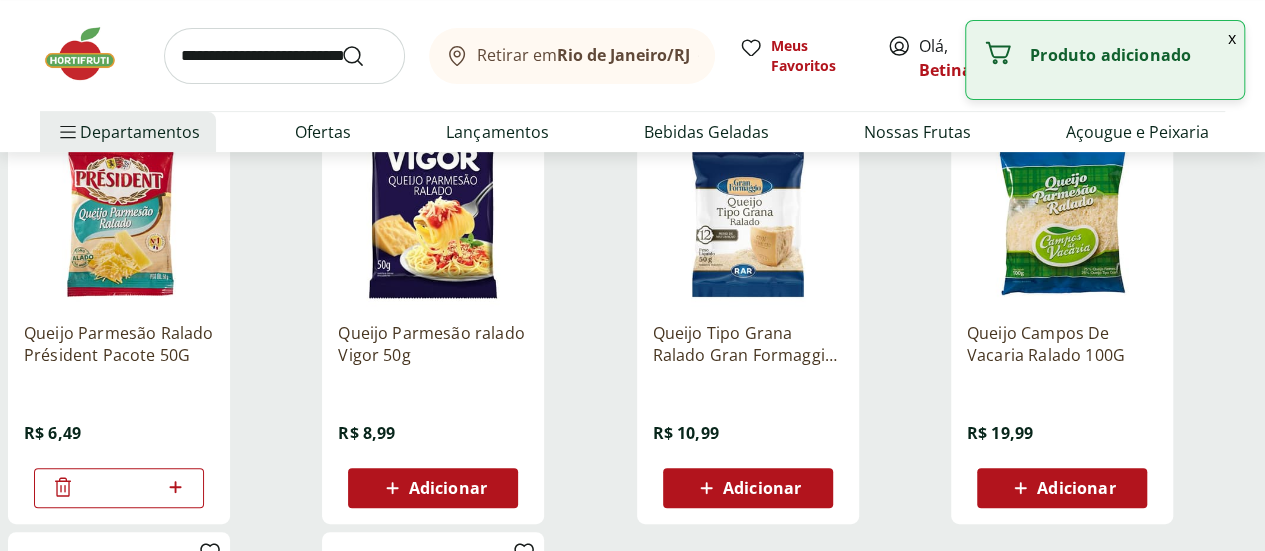 click 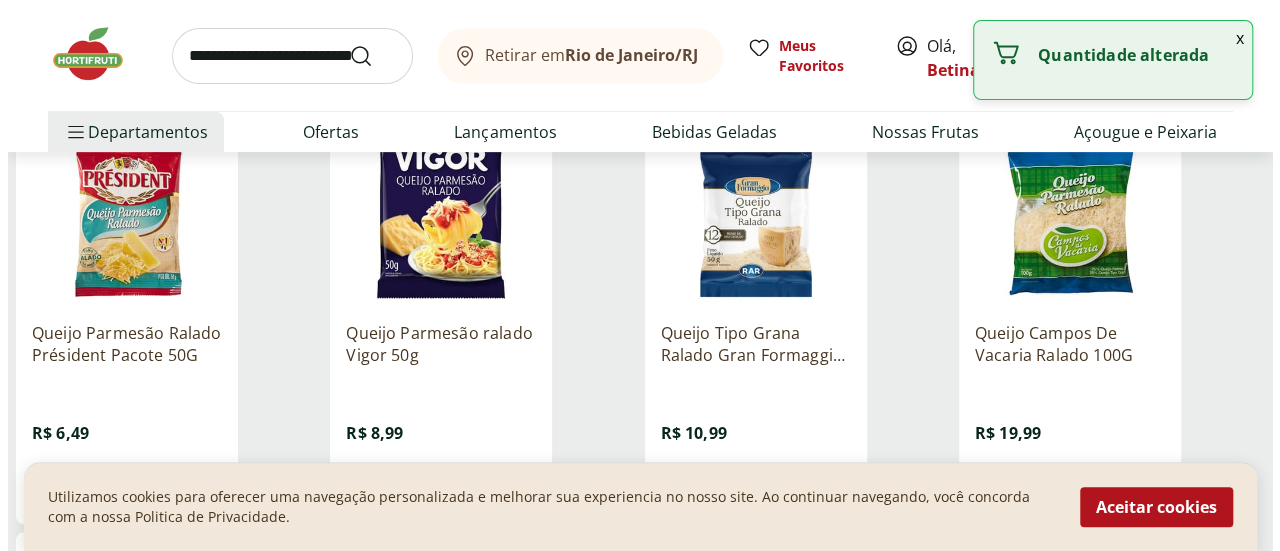 scroll, scrollTop: 0, scrollLeft: 0, axis: both 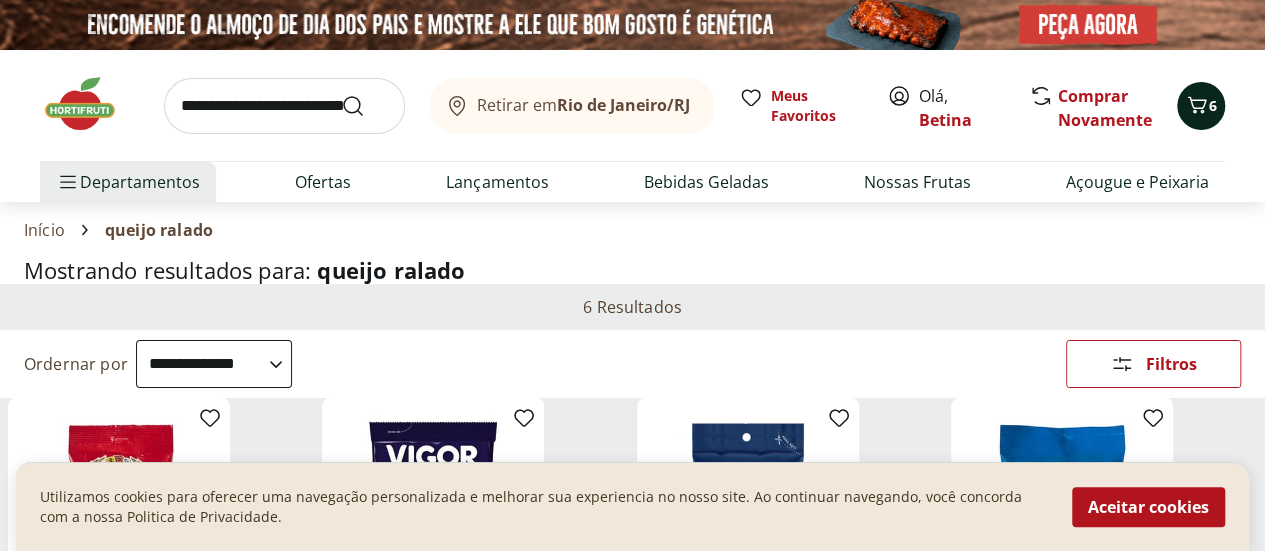 click 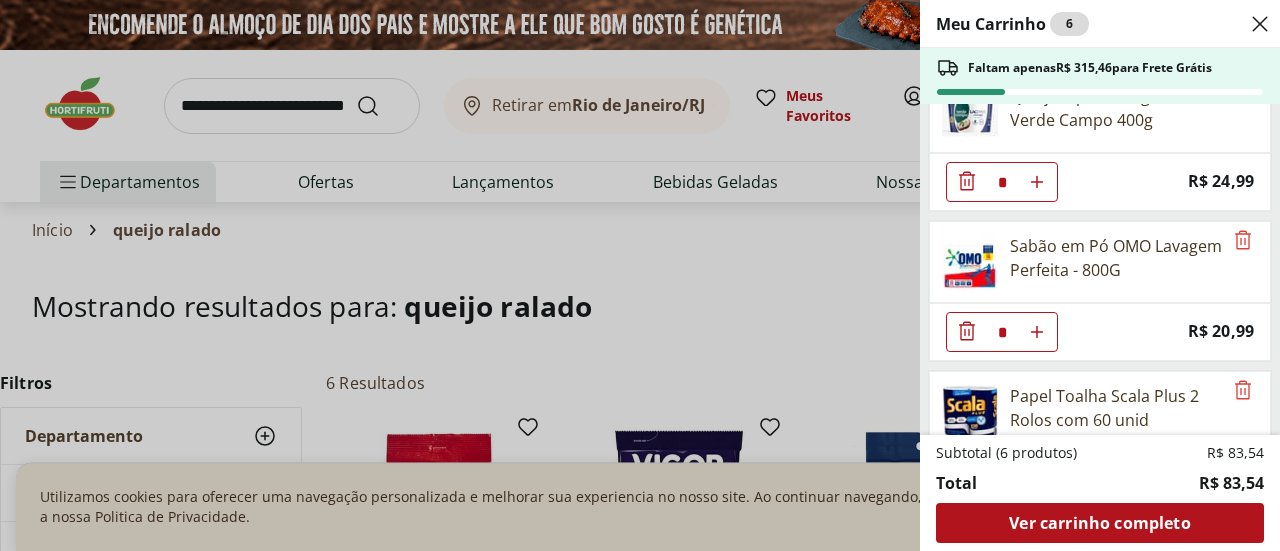 scroll, scrollTop: 0, scrollLeft: 0, axis: both 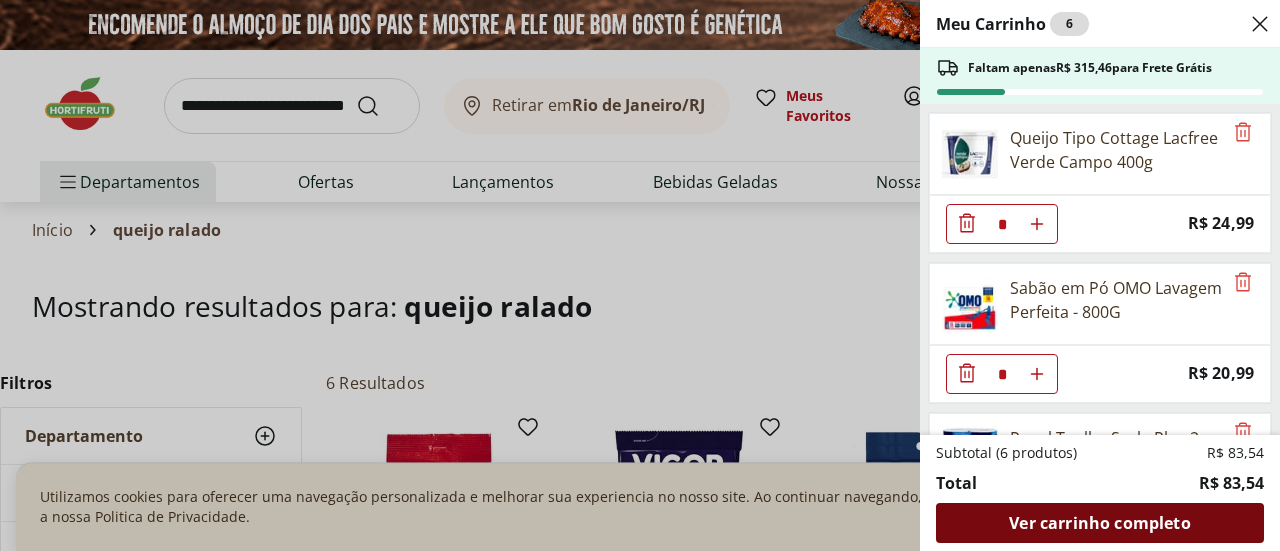click on "Ver carrinho completo" at bounding box center [1099, 523] 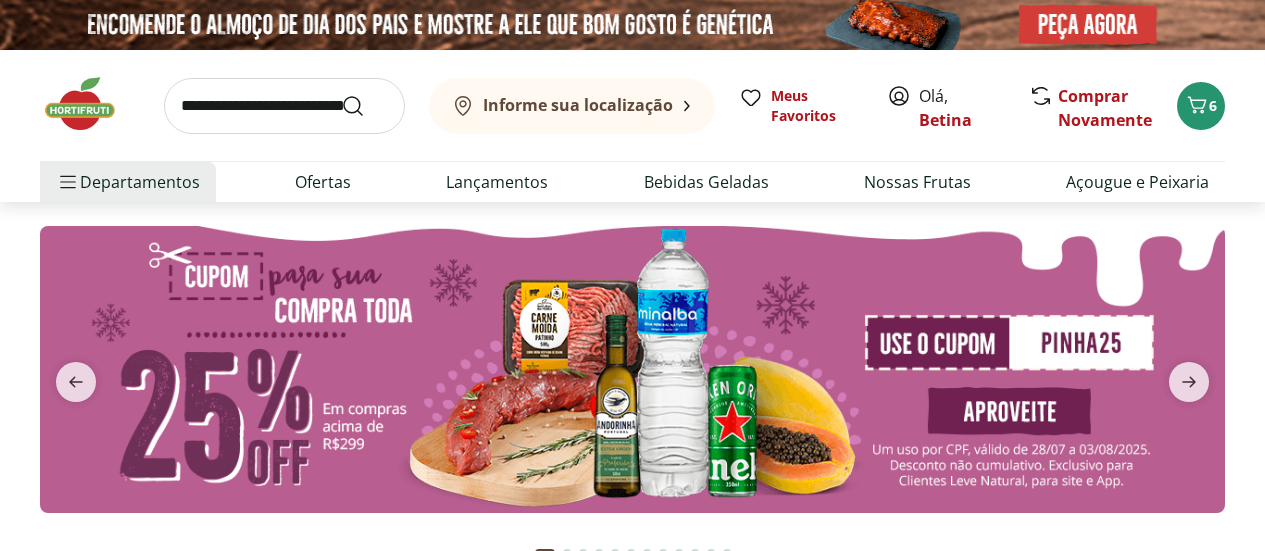 scroll, scrollTop: 0, scrollLeft: 0, axis: both 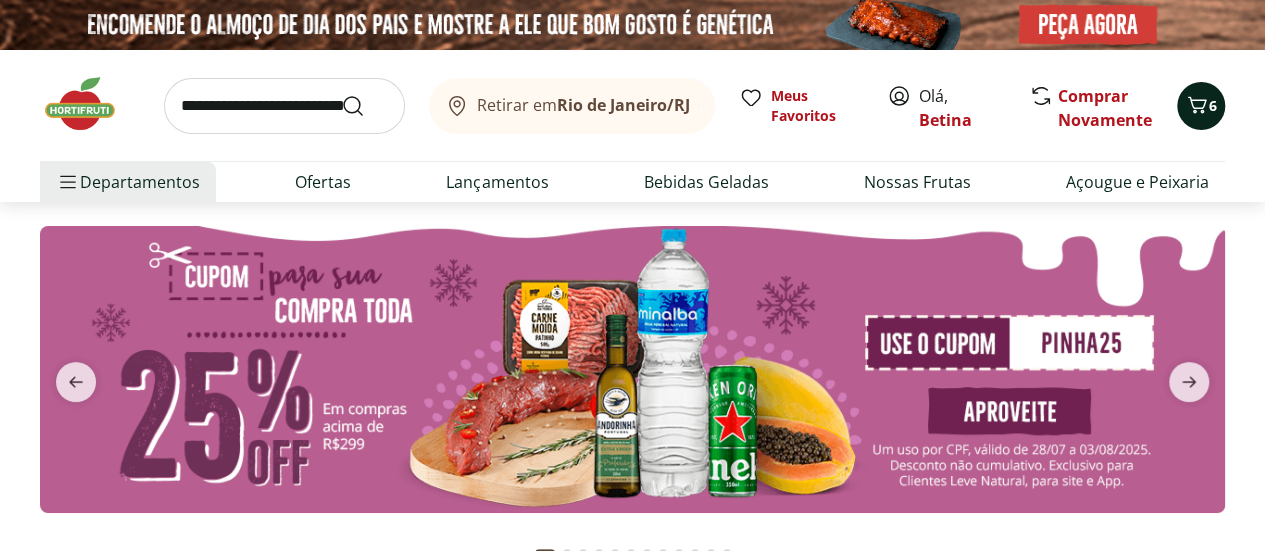 click 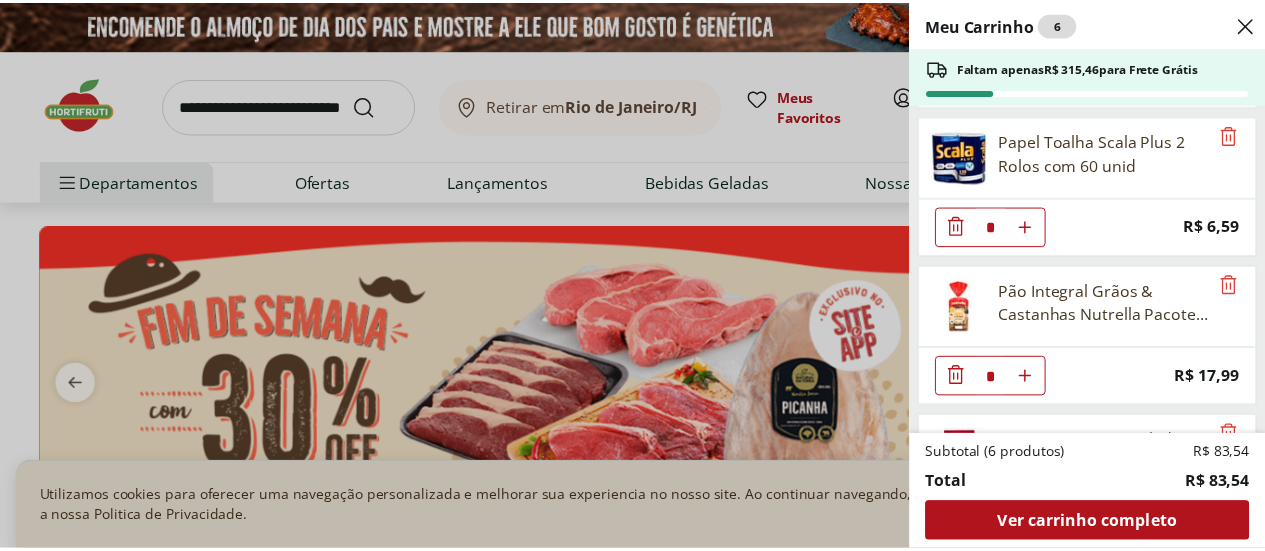 scroll, scrollTop: 416, scrollLeft: 0, axis: vertical 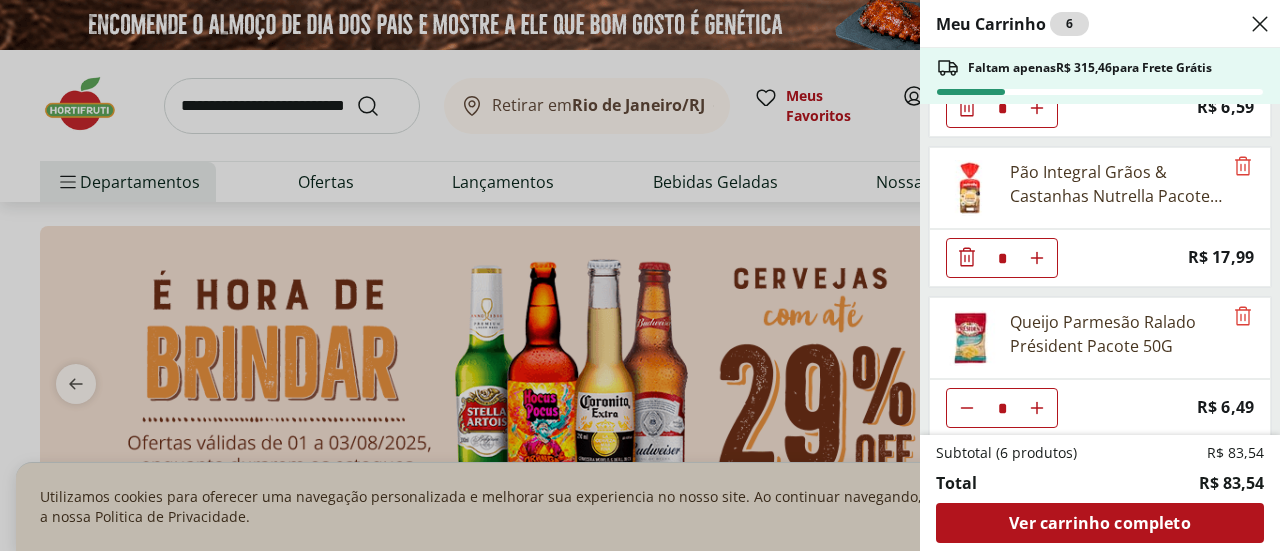 click on "Meu Carrinho 6 Faltam apenas R$ 315,46 para Frete Grátis Queijo Tipo Cottage Lacfree Verde Campo 400g * Price: R$ 24,99 Sabão em Pó OMO Lavagem Perfeita - 800G * Price: R$ 20,99 Papel Toalha Scala Plus 2 Rolos com 60 unid * Price: R$ 6,59 Pão Integral Grãos & Castanhas Nutrella Pacote 450G * Price: R$ 17,99 Queijo Parmesão Ralado Président Pacote 50G * Price: R$ 6,49 Subtotal (6 produtos) R$ 83,54 Total R$ 83,54 Ver carrinho completo" at bounding box center [640, 275] 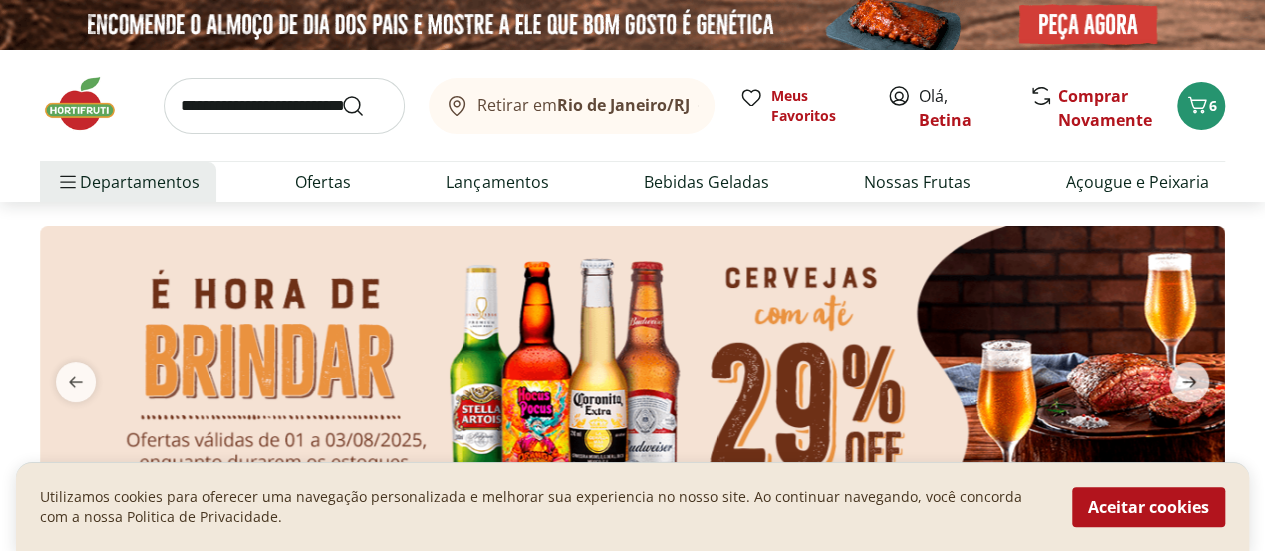 click 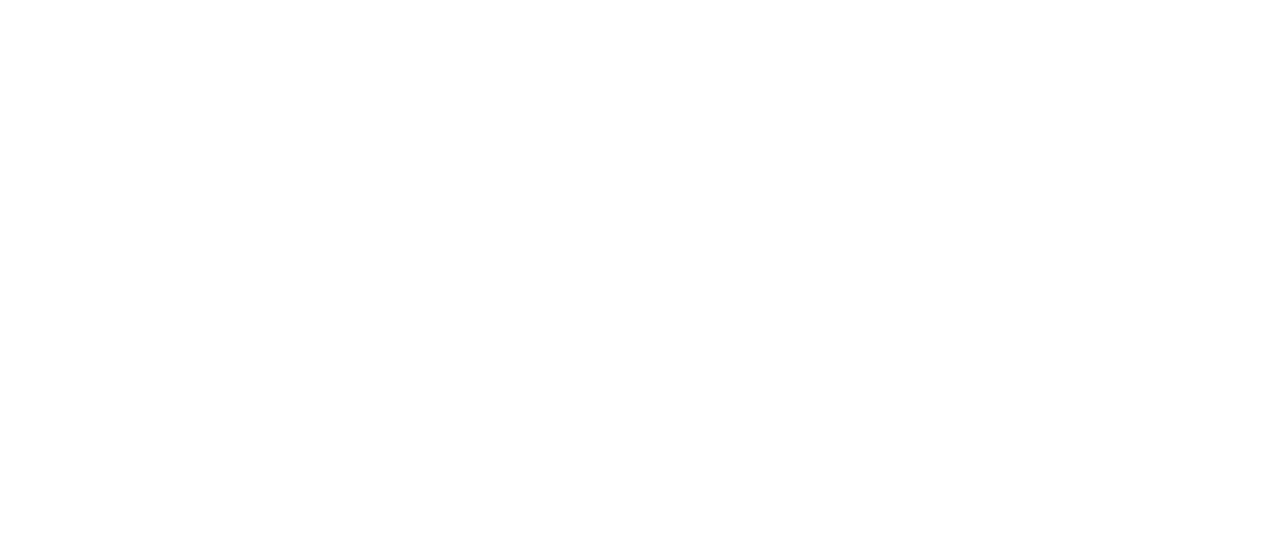 scroll, scrollTop: 0, scrollLeft: 0, axis: both 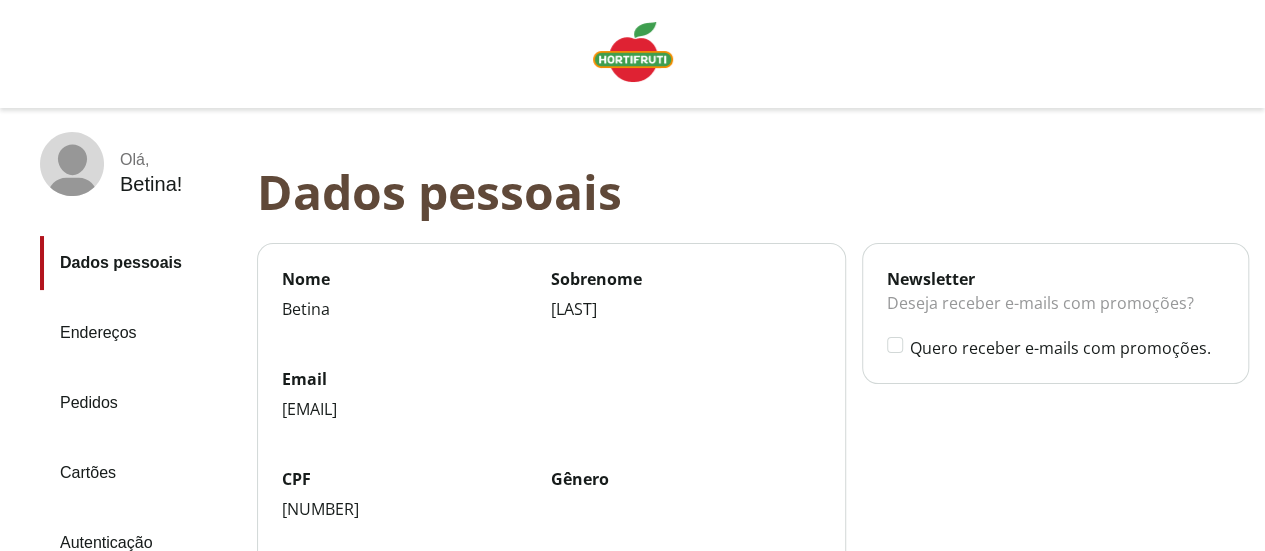 click on "Pedidos" at bounding box center [140, 403] 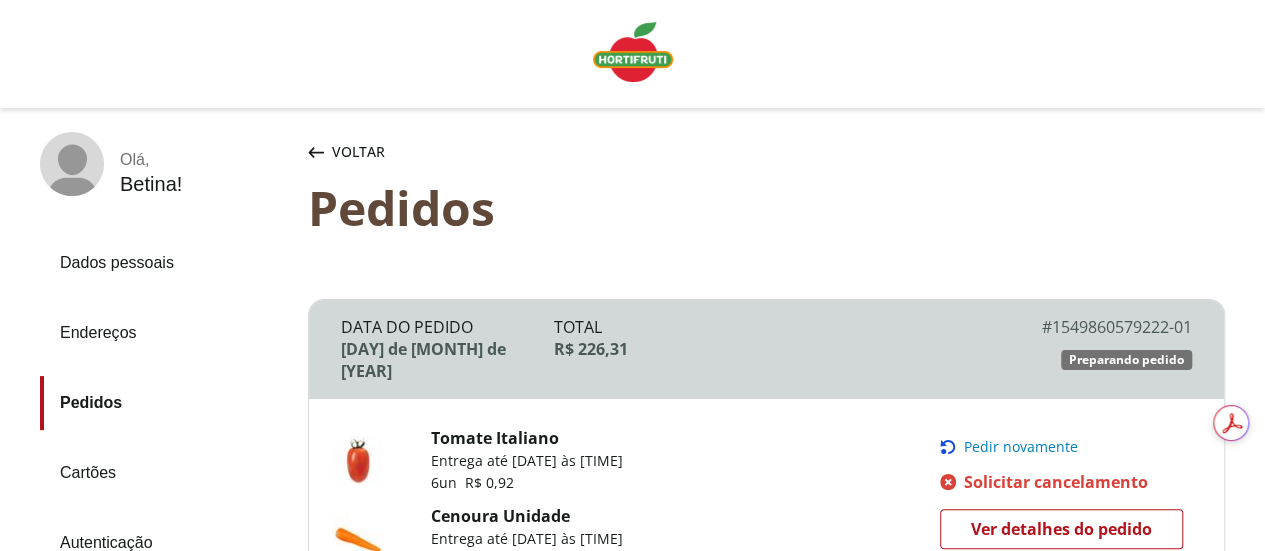 click on "Pedir novamente" at bounding box center (1021, 447) 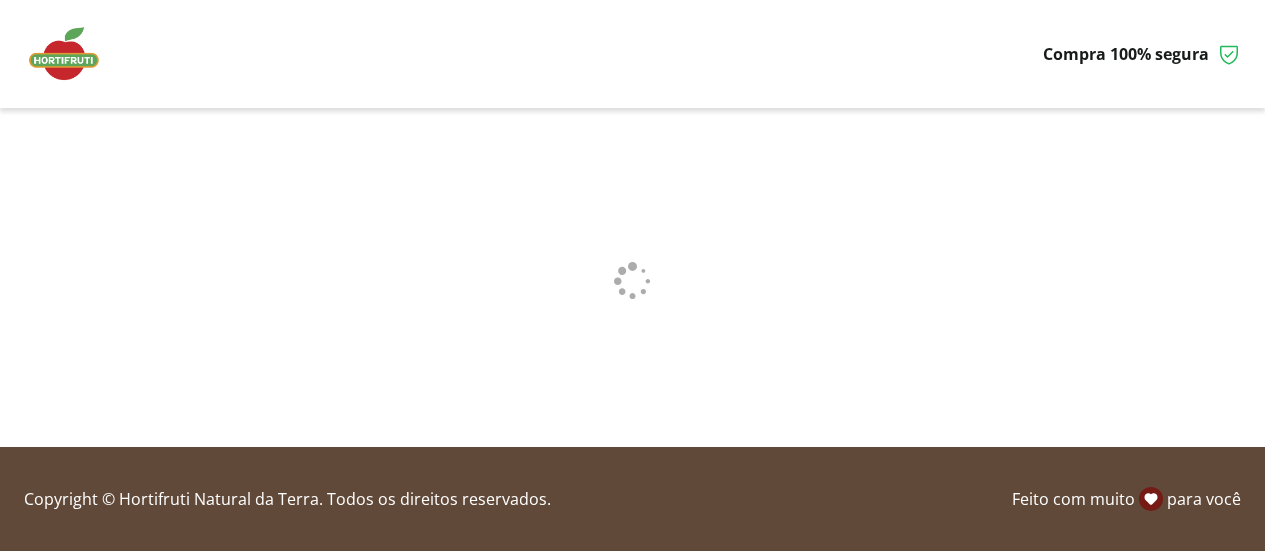 scroll, scrollTop: 0, scrollLeft: 0, axis: both 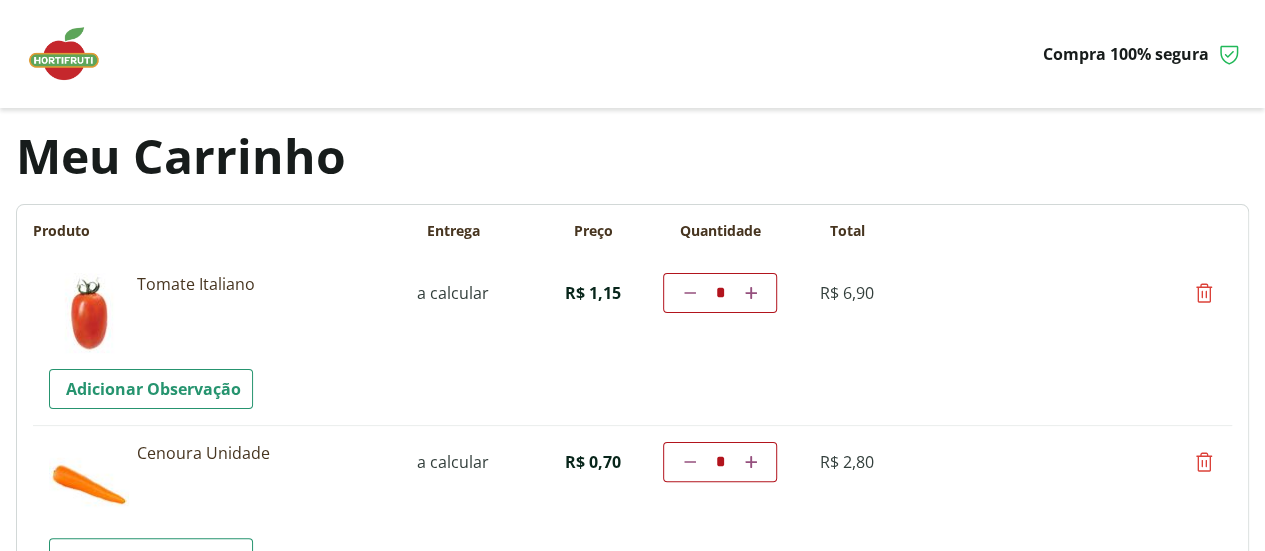 click at bounding box center (74, 54) 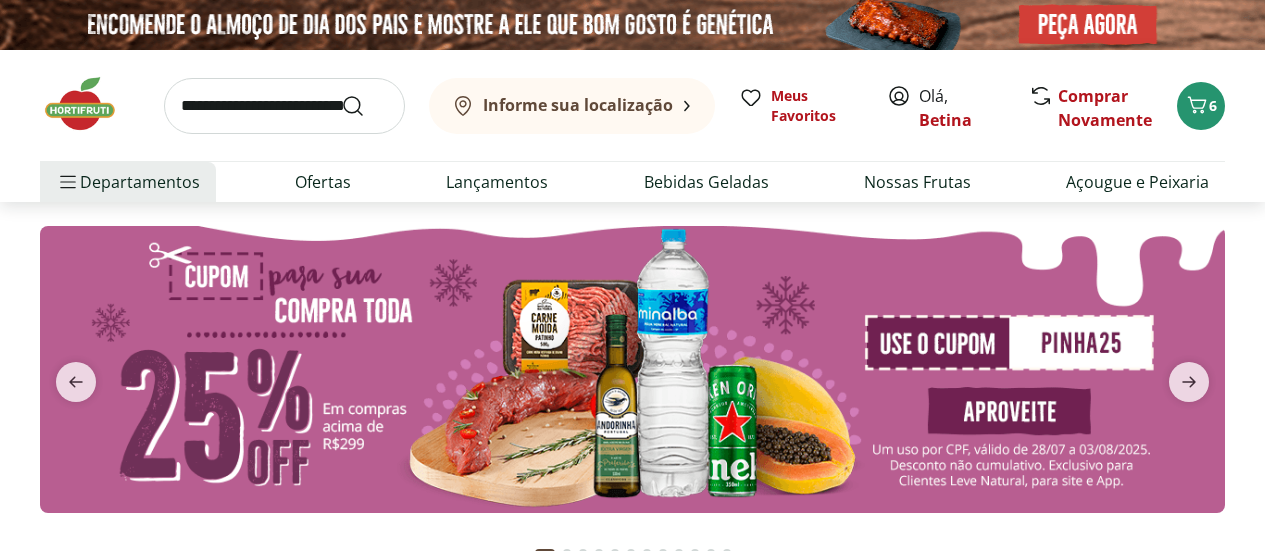 scroll, scrollTop: 0, scrollLeft: 0, axis: both 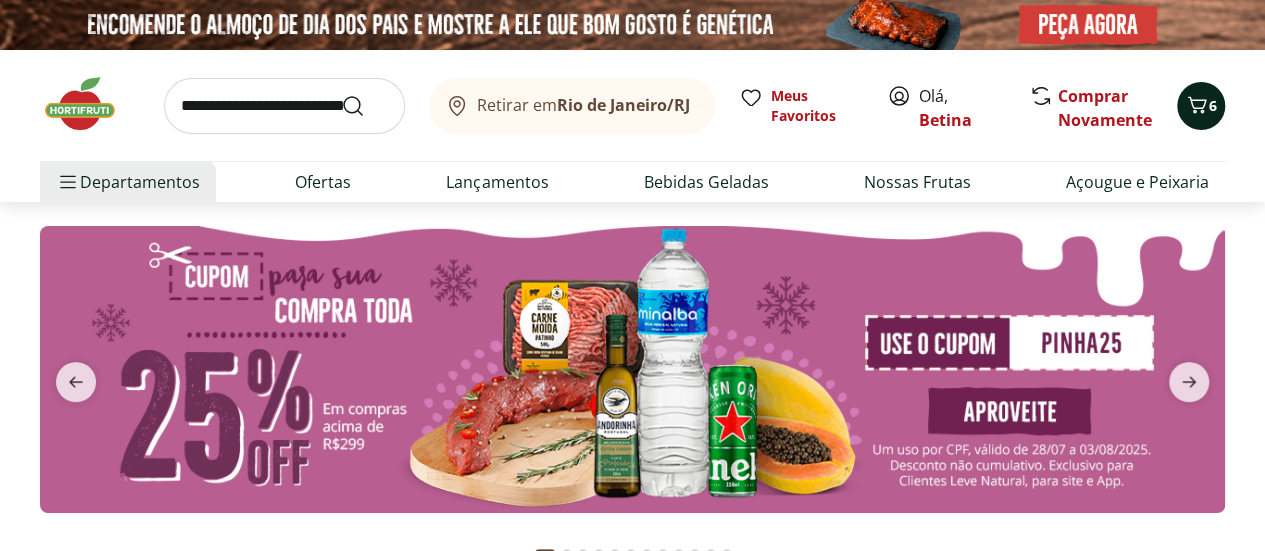 click 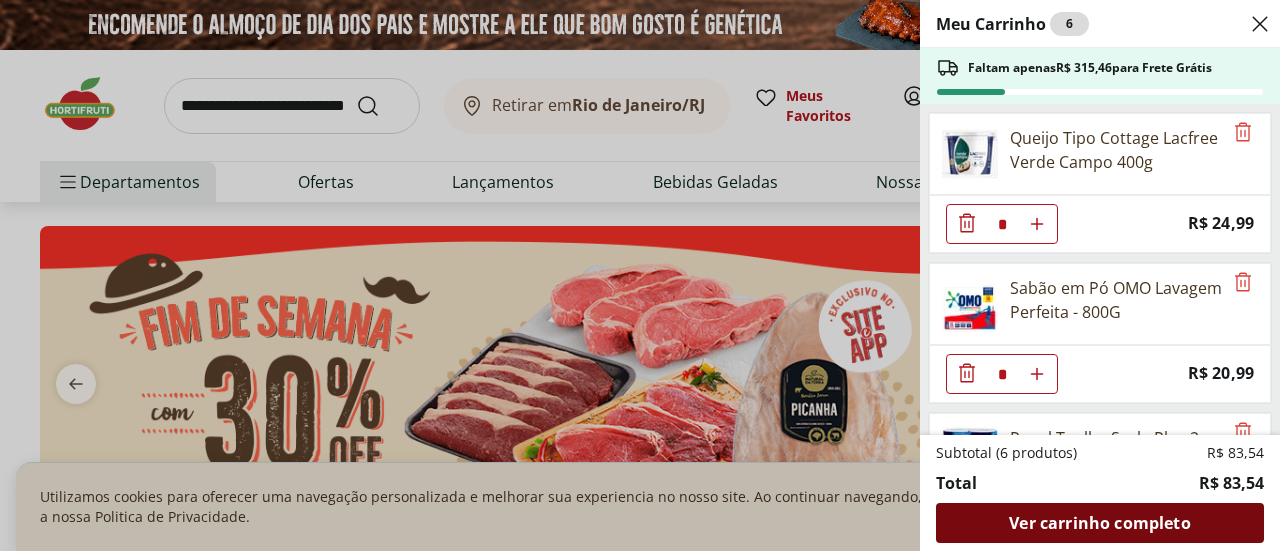 click on "Ver carrinho completo" at bounding box center [1099, 523] 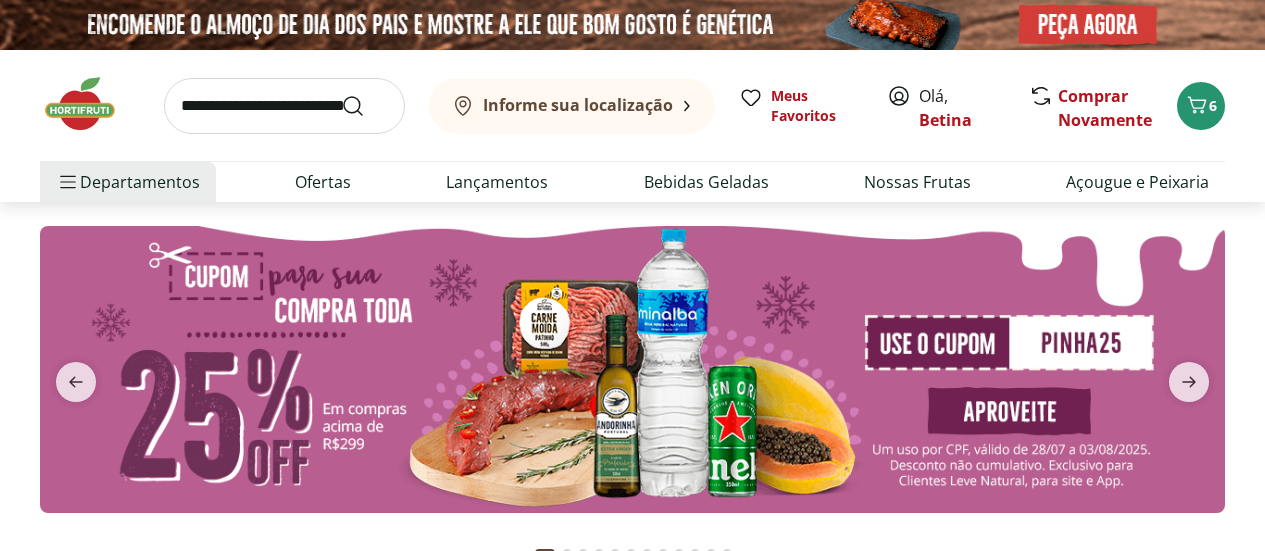 scroll, scrollTop: 0, scrollLeft: 0, axis: both 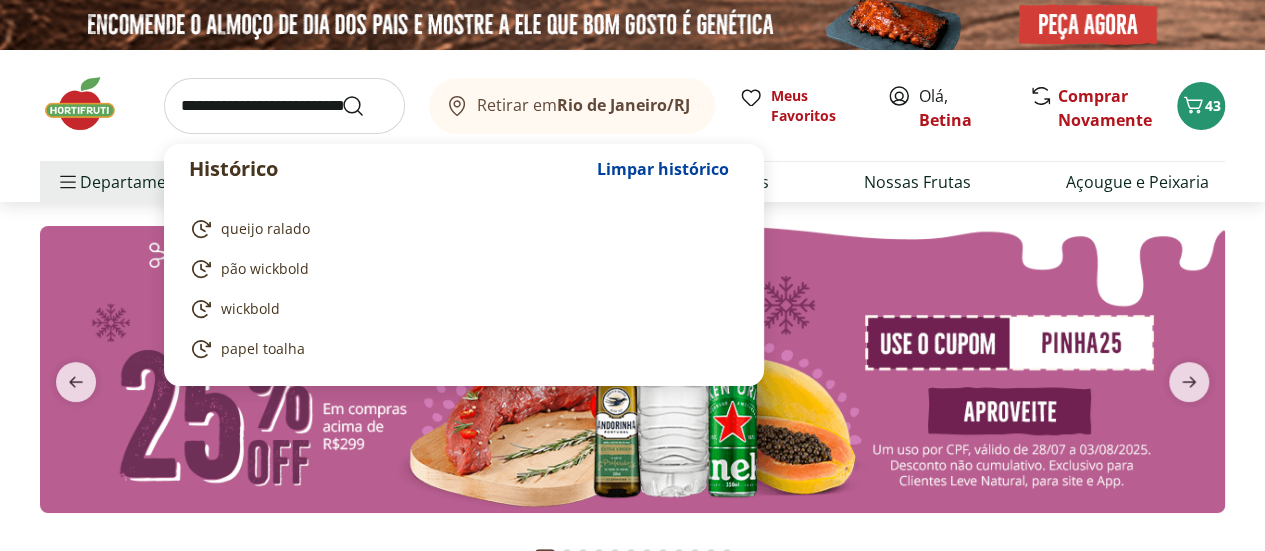 click at bounding box center [284, 106] 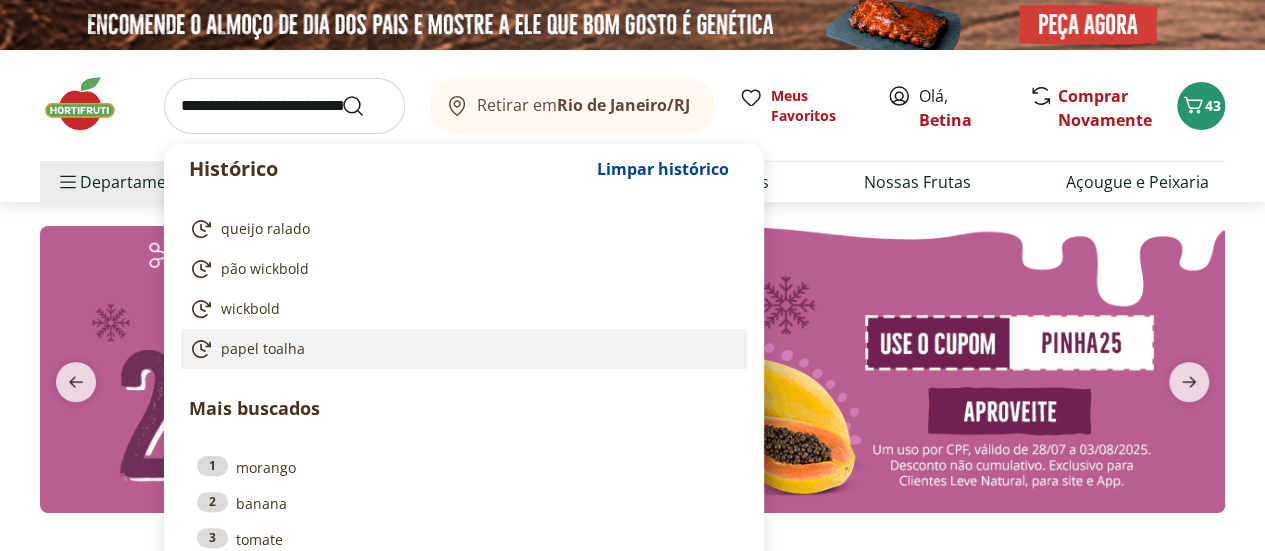 click on "papel toalha" at bounding box center (263, 349) 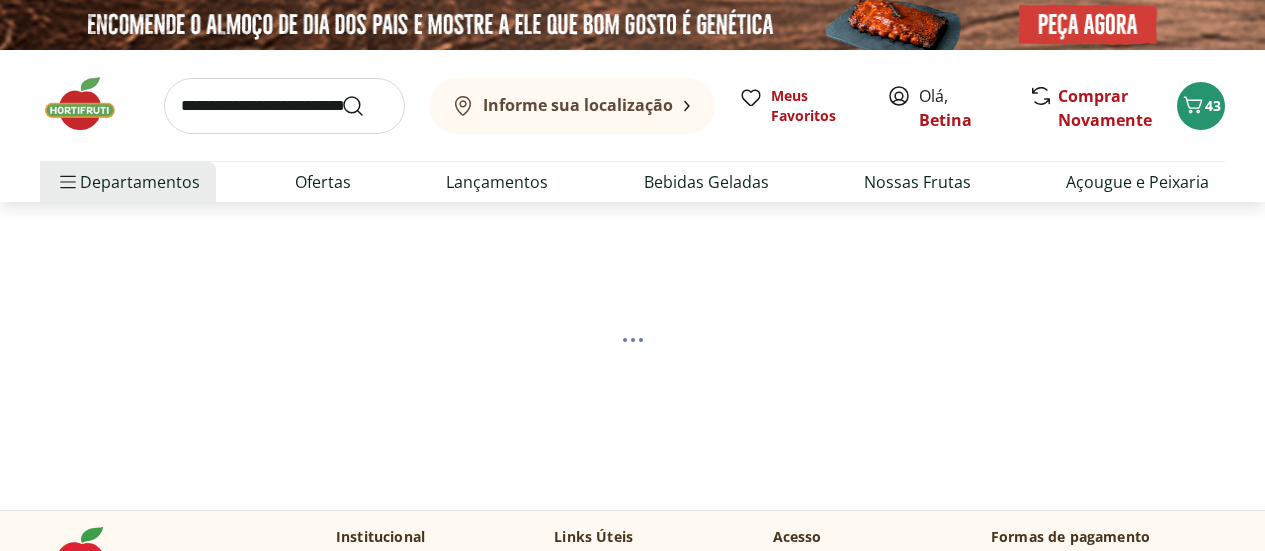 scroll, scrollTop: 0, scrollLeft: 0, axis: both 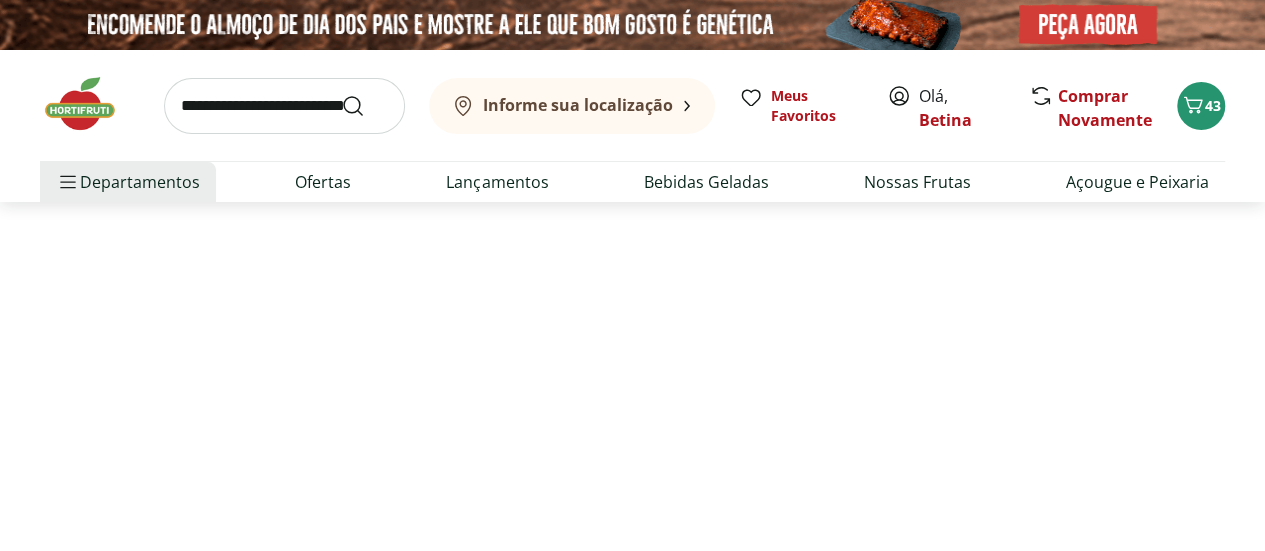 select on "**********" 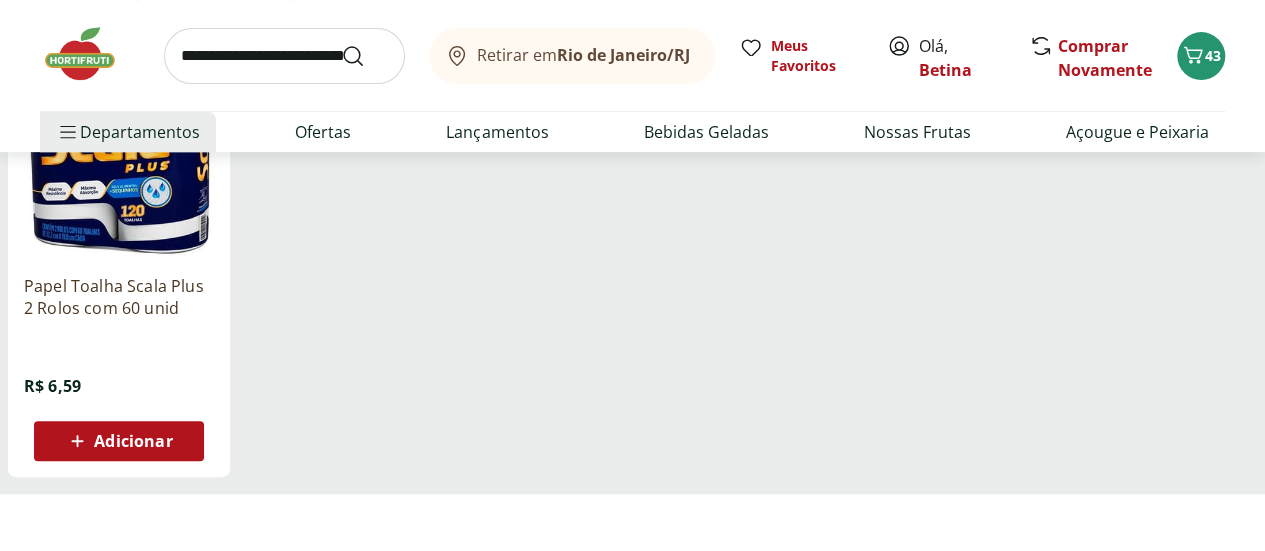 scroll, scrollTop: 346, scrollLeft: 0, axis: vertical 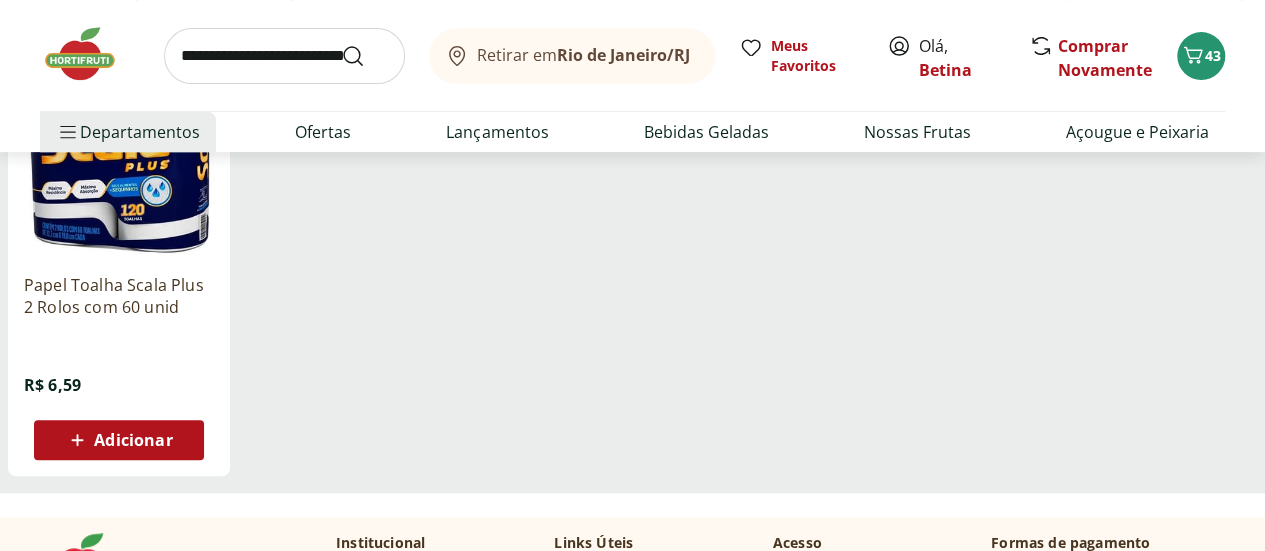 click on "Adicionar" at bounding box center [133, 440] 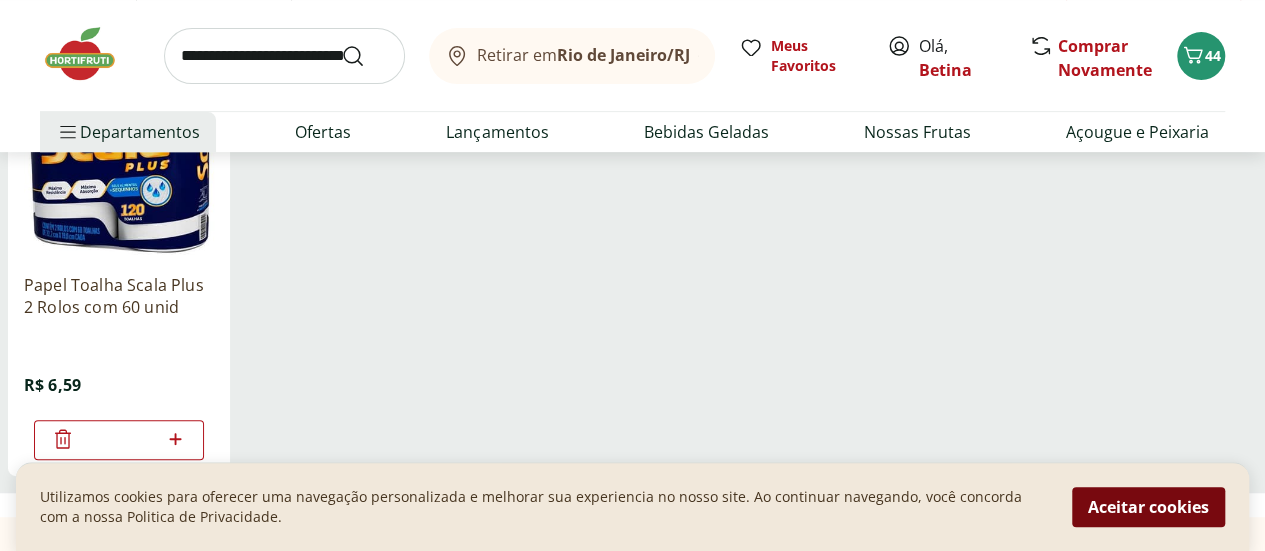 click on "Aceitar cookies" at bounding box center [1148, 507] 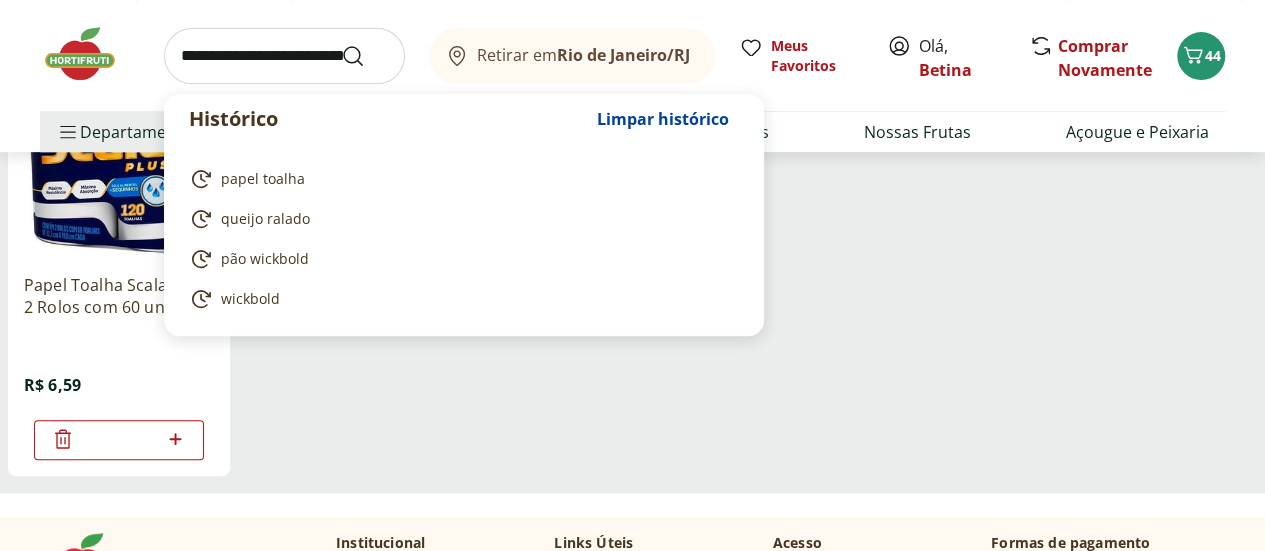 click at bounding box center (284, 56) 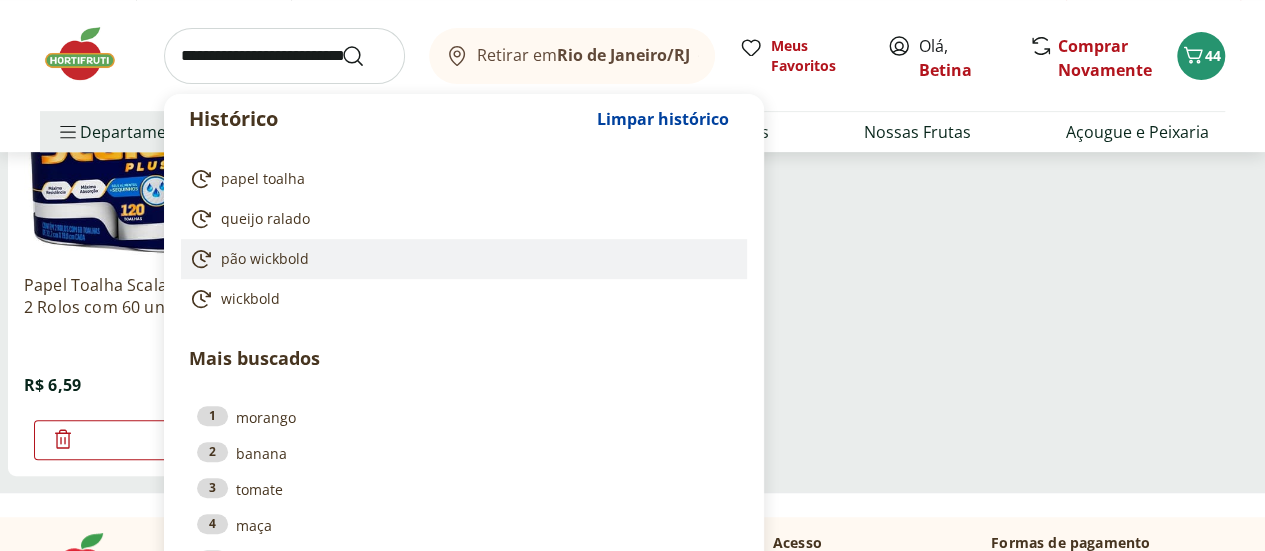 click on "pão wickbold" at bounding box center (265, 259) 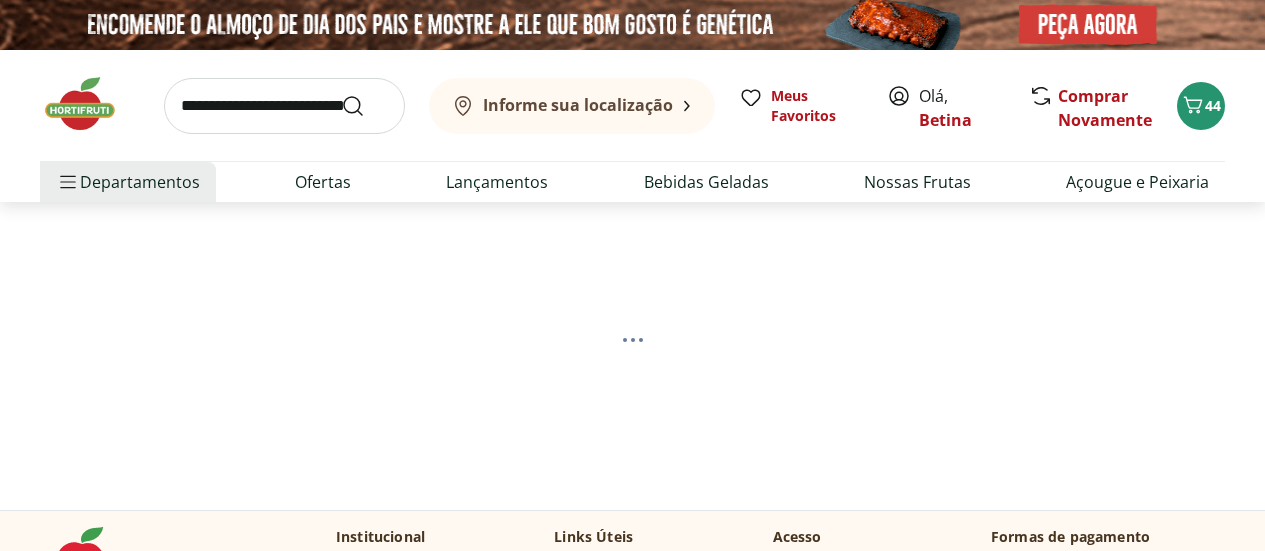 scroll, scrollTop: 0, scrollLeft: 0, axis: both 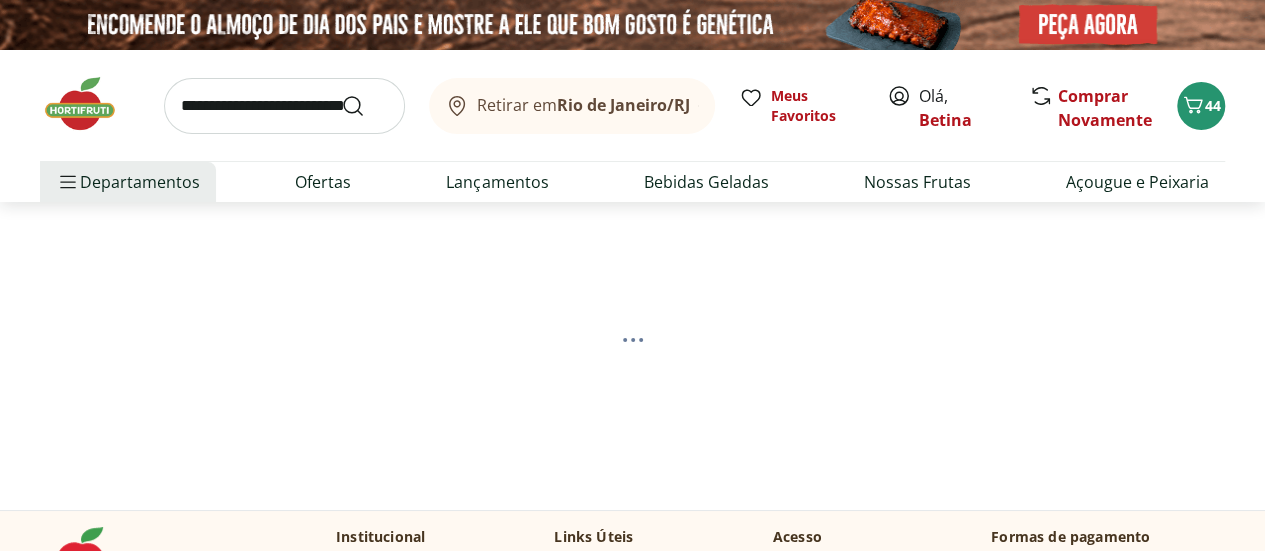 select on "**********" 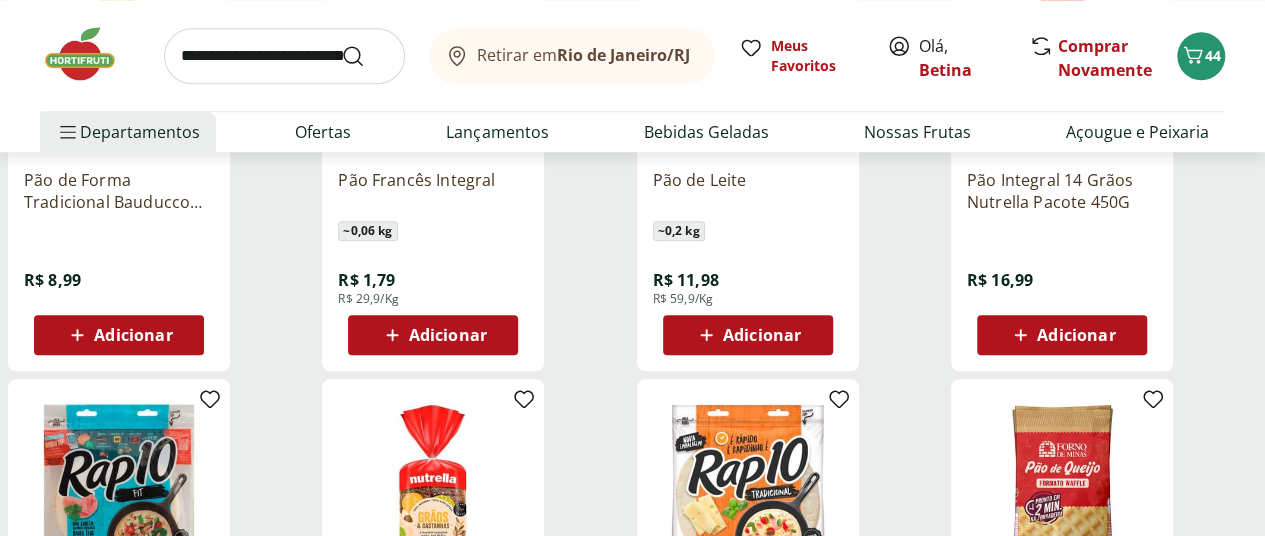 scroll, scrollTop: 859, scrollLeft: 0, axis: vertical 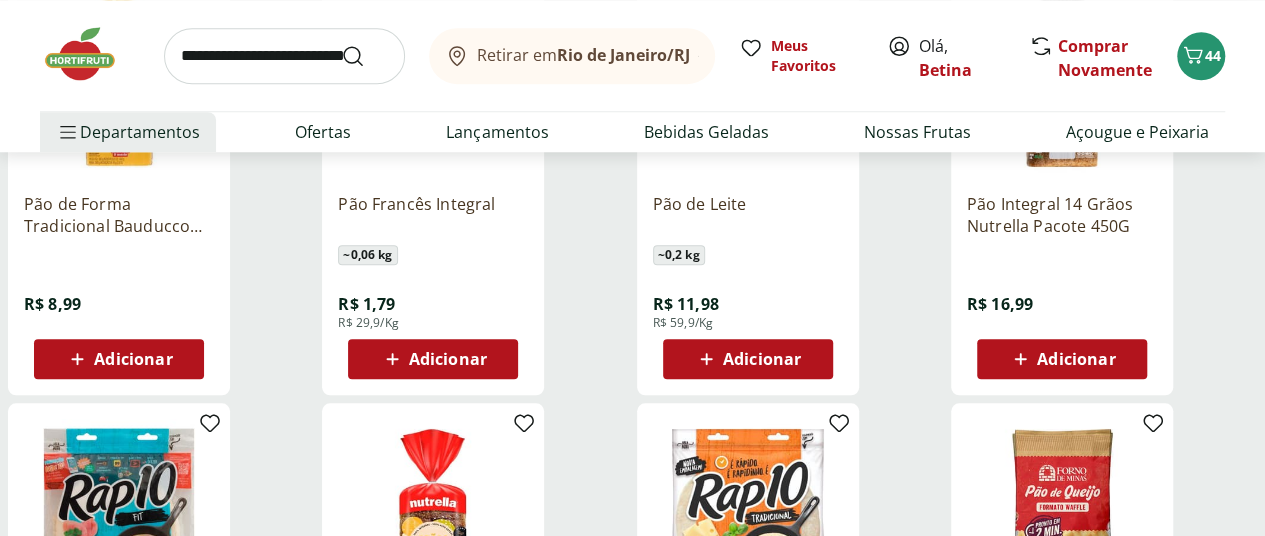 click on "Adicionar" at bounding box center (1076, 359) 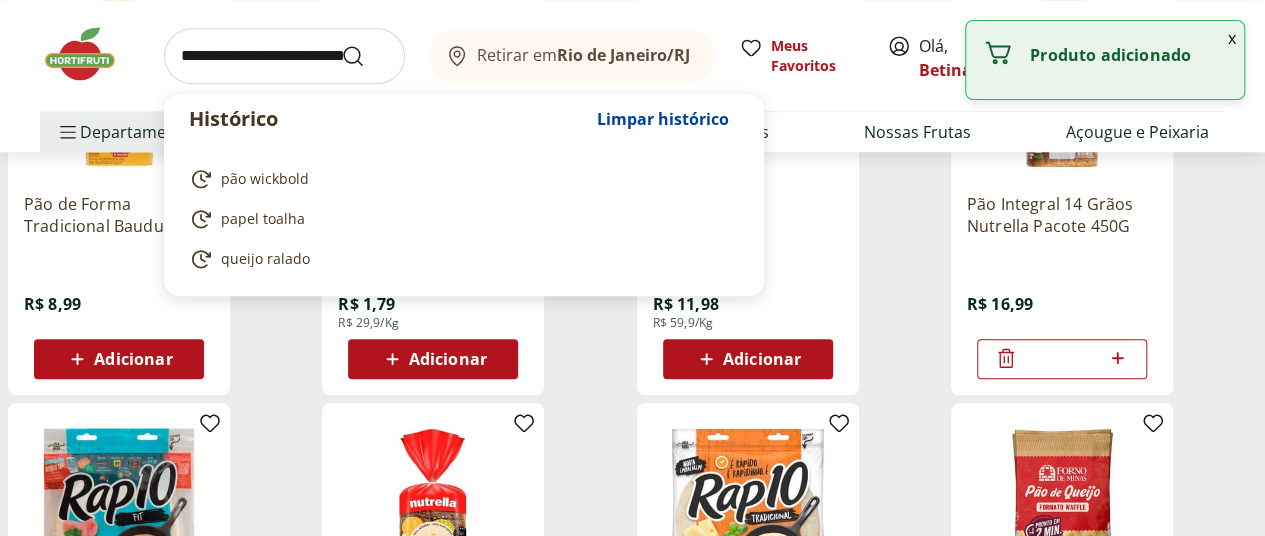 click at bounding box center [284, 56] 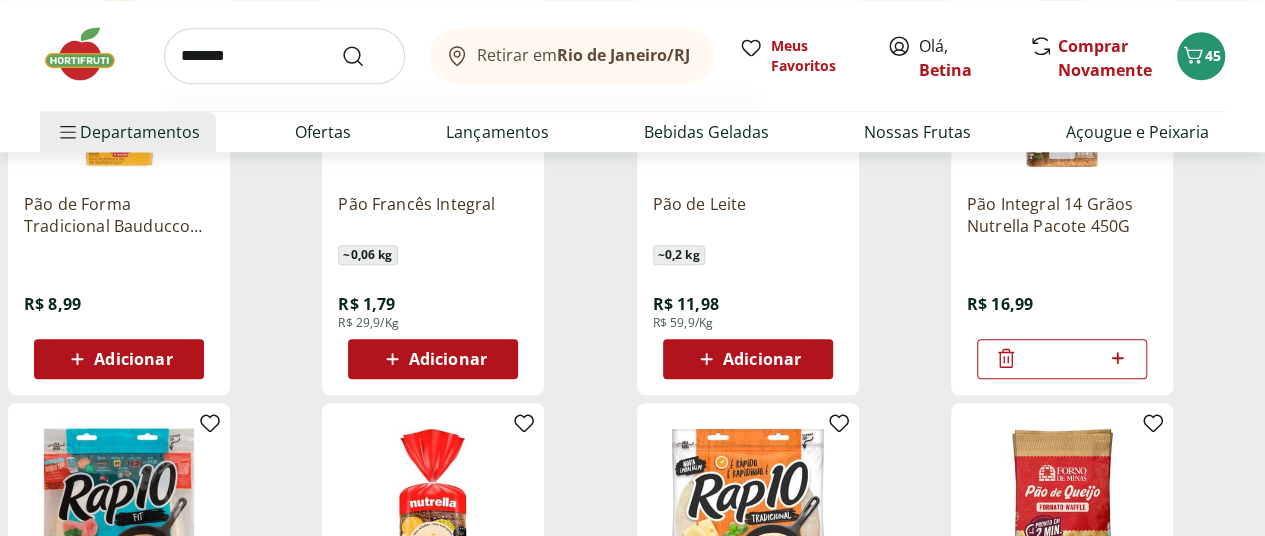 type on "*******" 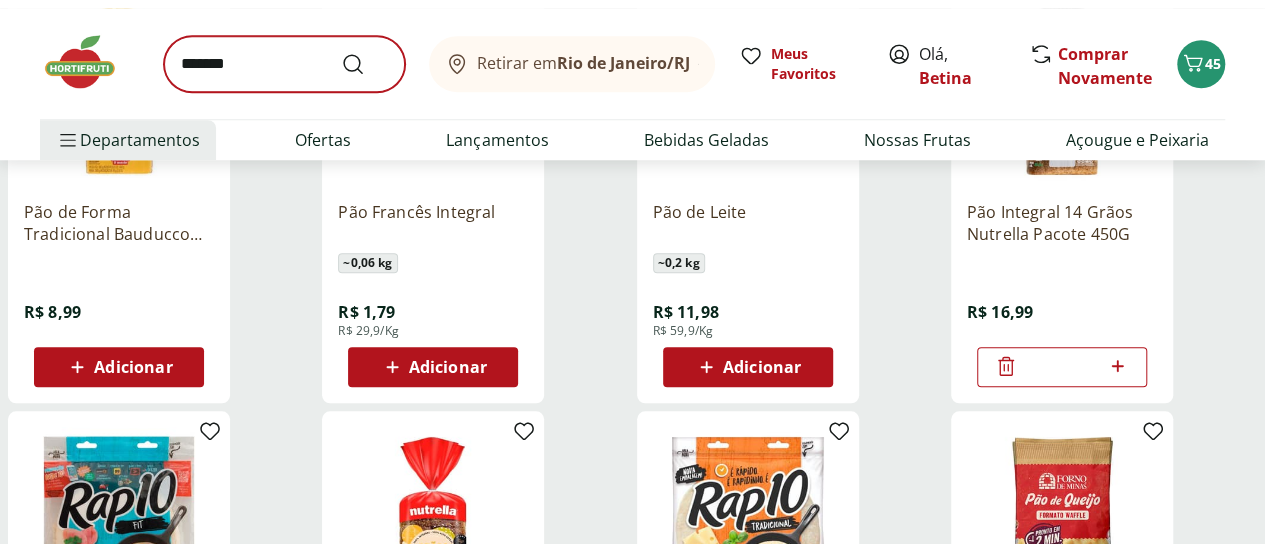 scroll, scrollTop: 0, scrollLeft: 0, axis: both 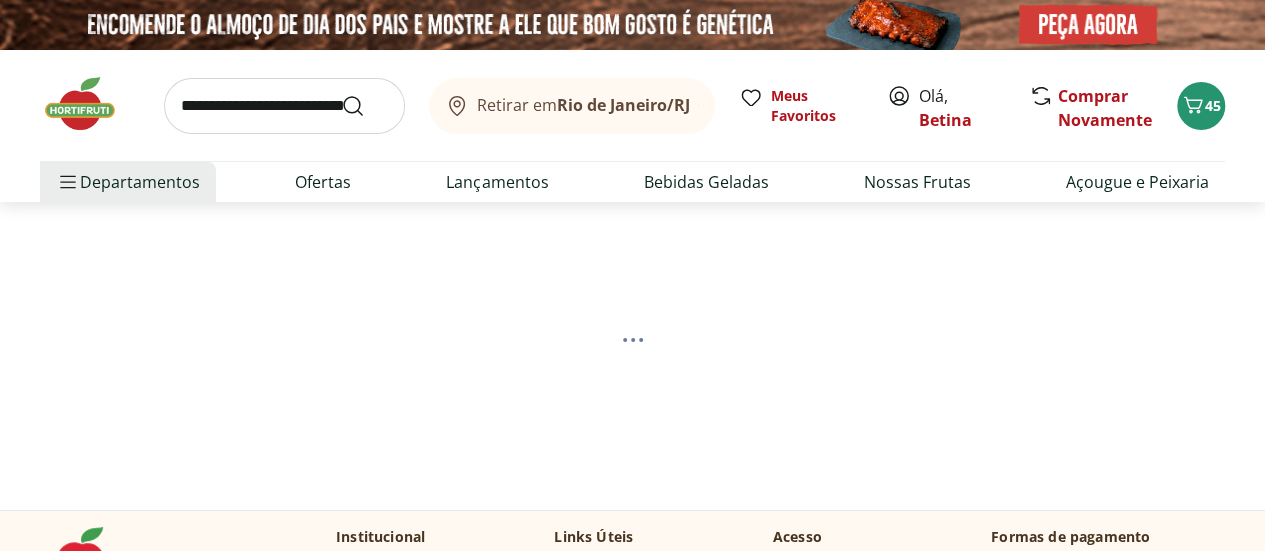 select on "**********" 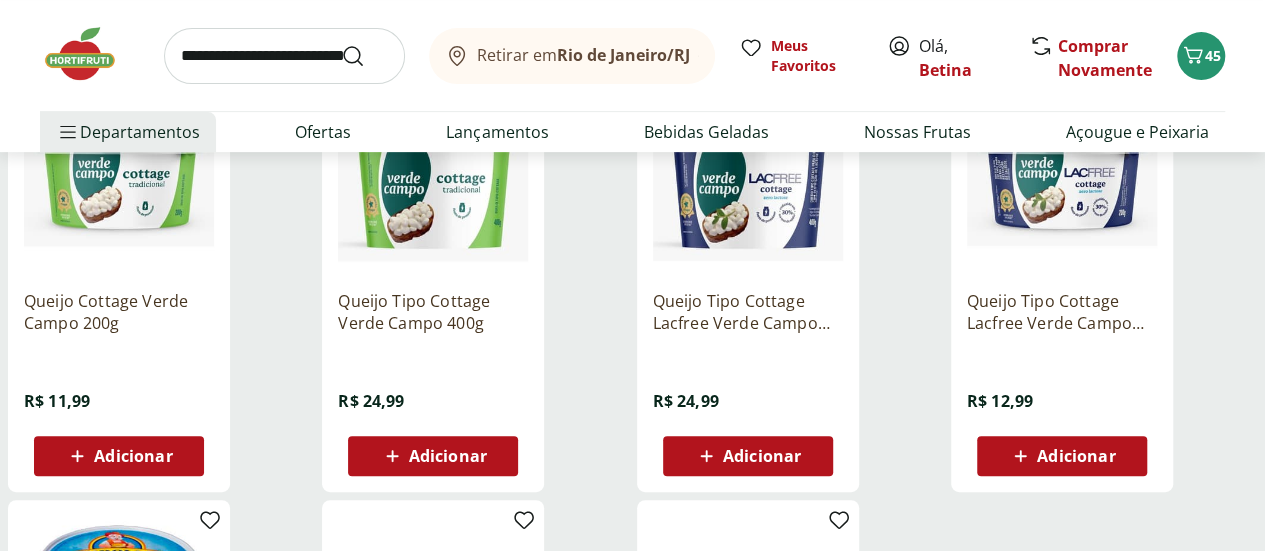 scroll, scrollTop: 333, scrollLeft: 0, axis: vertical 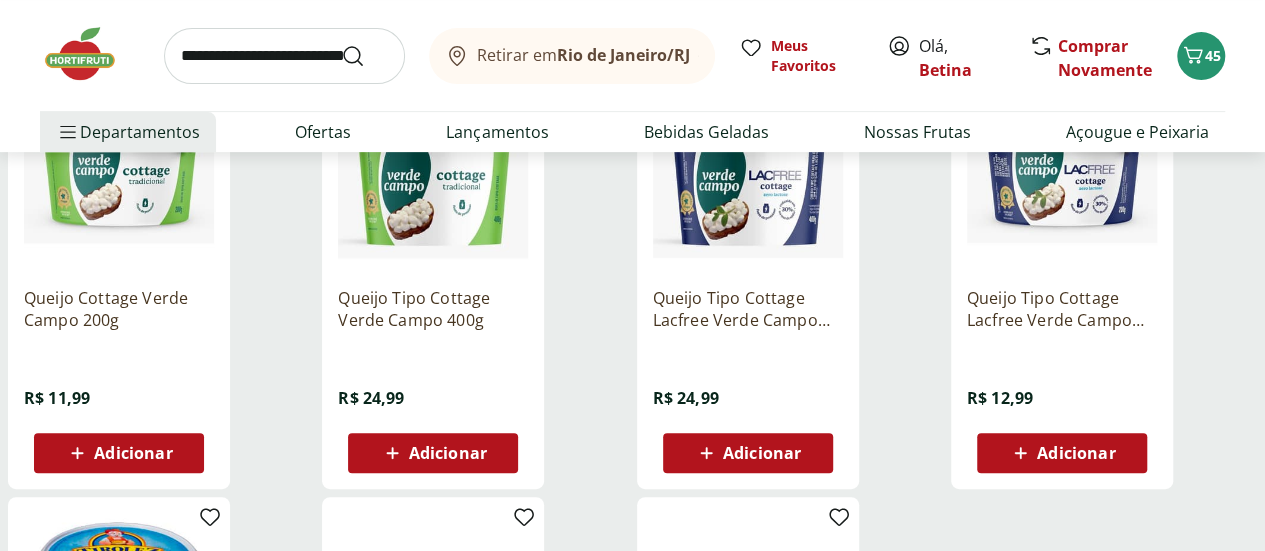 click on "Adicionar" at bounding box center [762, 453] 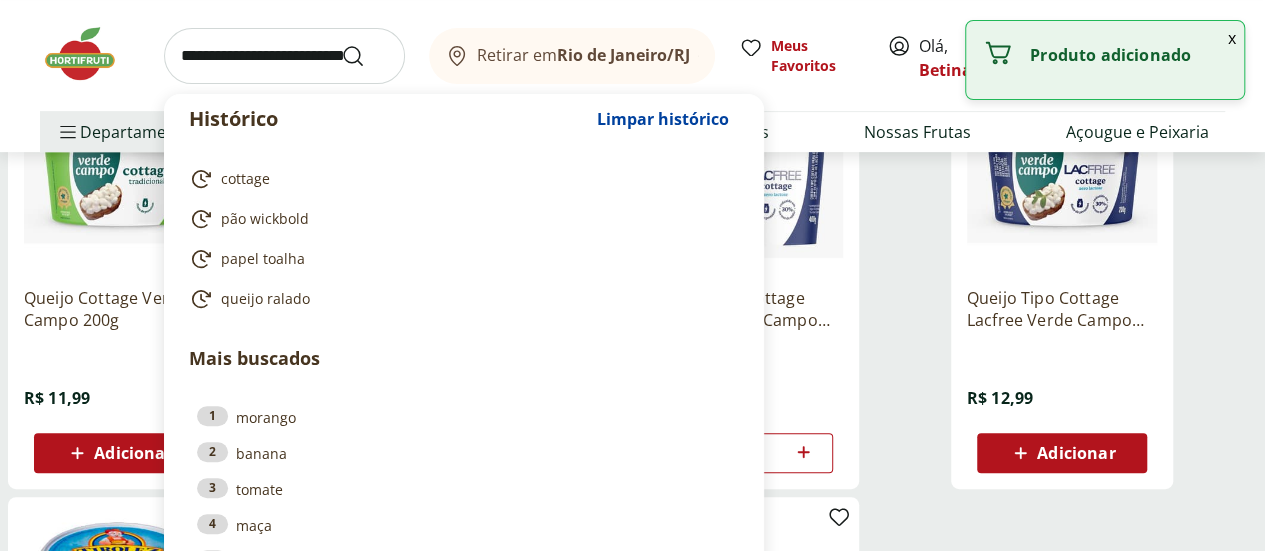 click at bounding box center (284, 56) 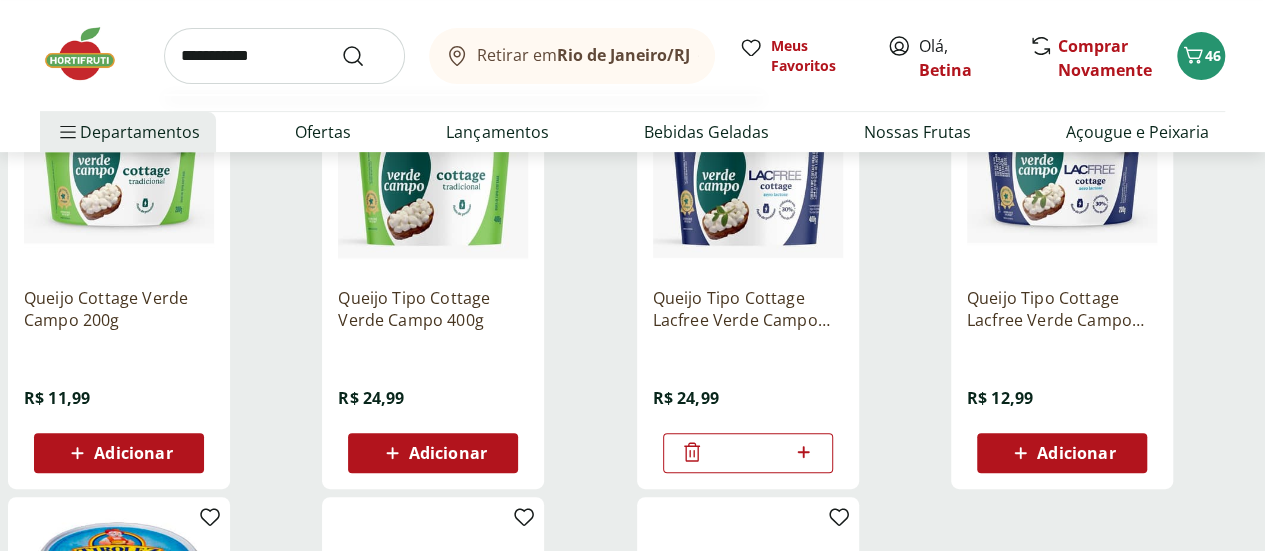 type on "**********" 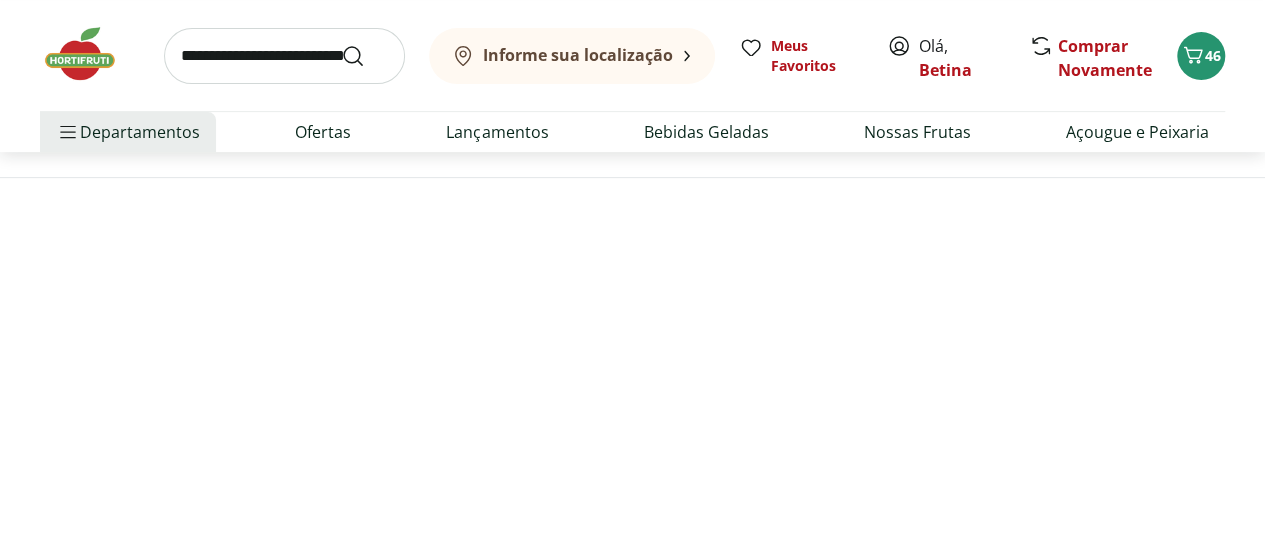 scroll, scrollTop: 0, scrollLeft: 0, axis: both 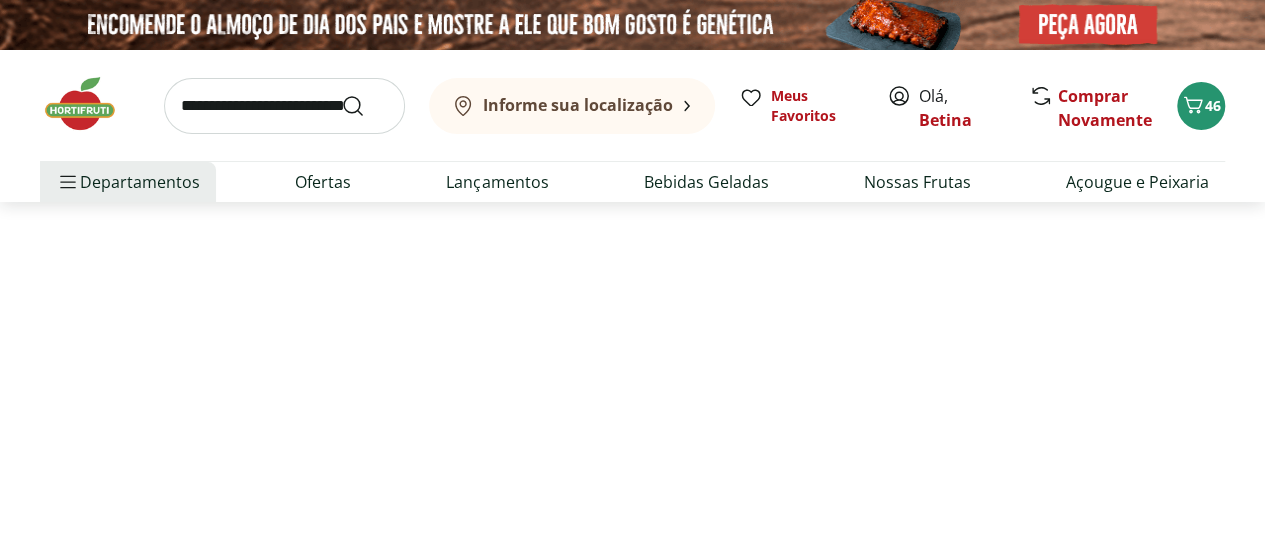 select on "**********" 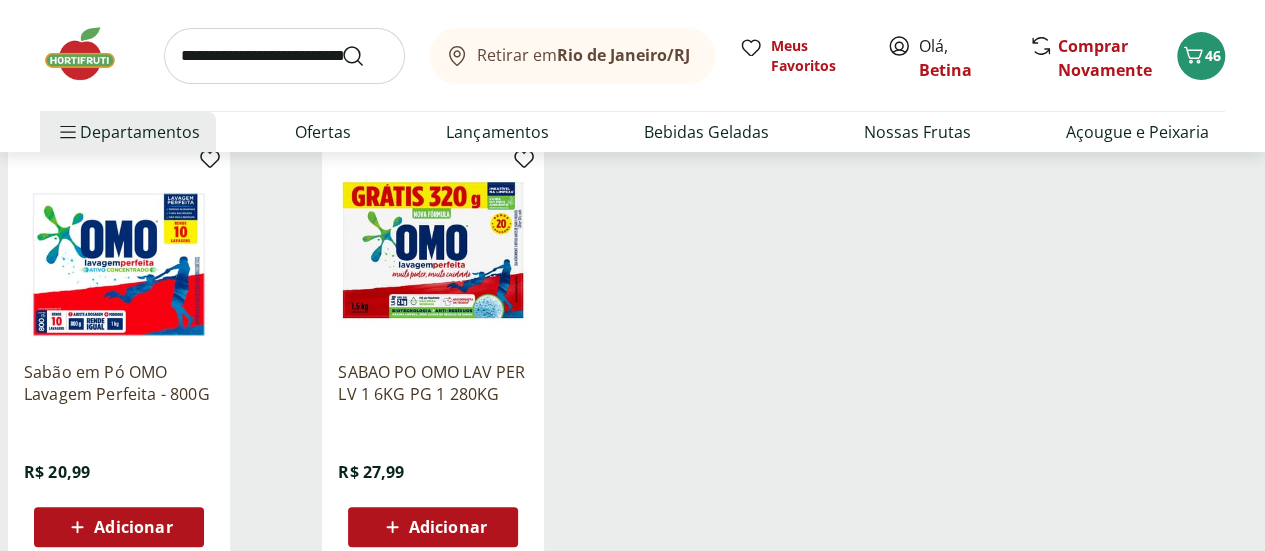 scroll, scrollTop: 322, scrollLeft: 0, axis: vertical 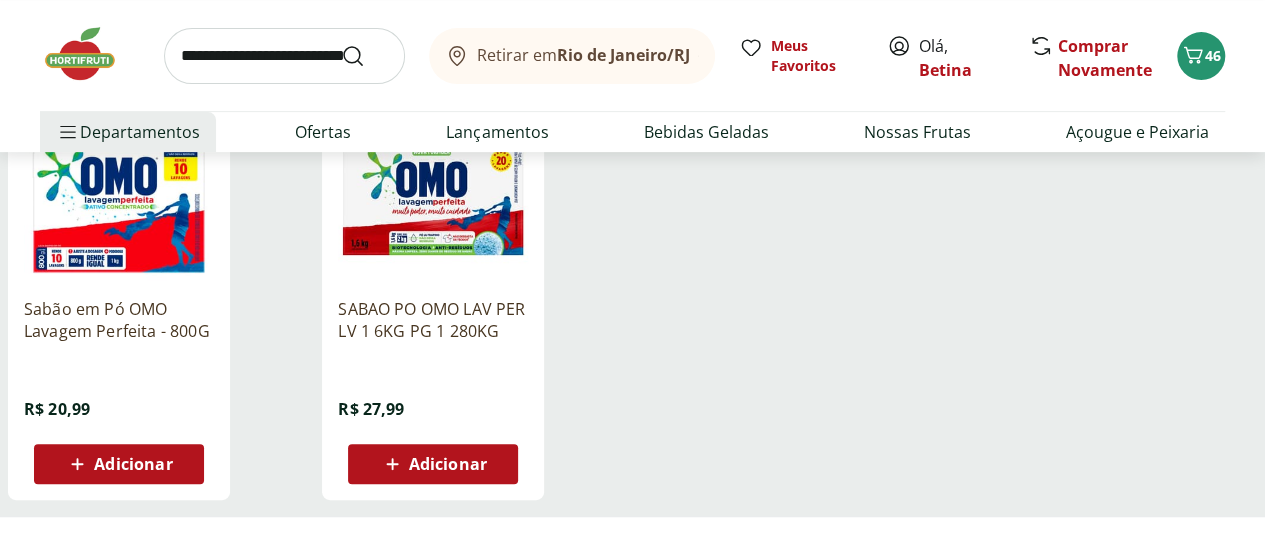 click on "Adicionar" at bounding box center (119, 464) 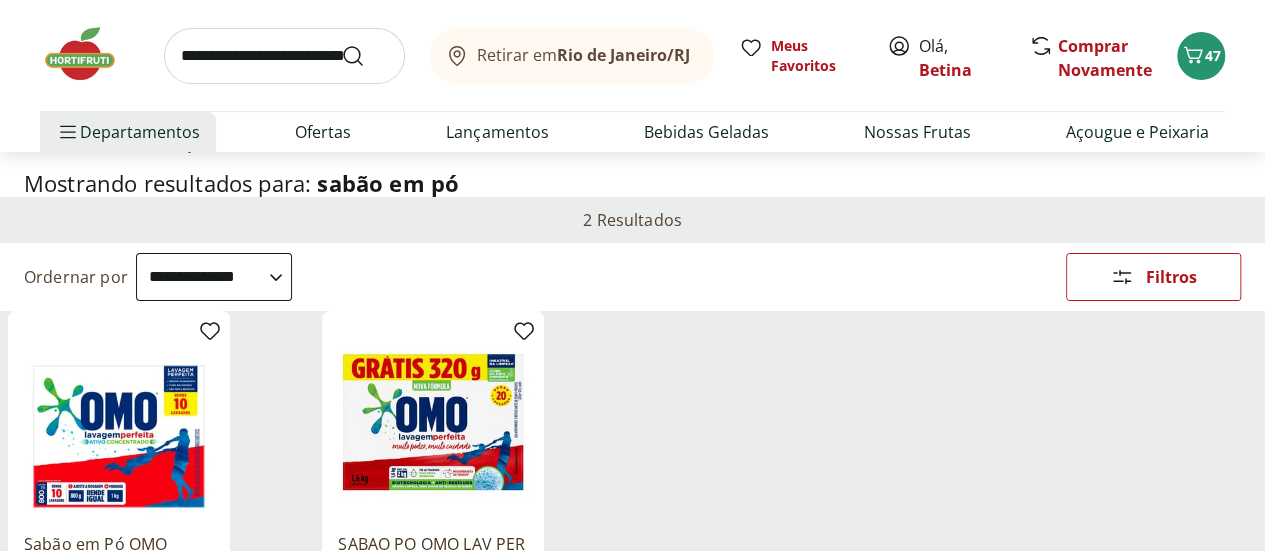scroll, scrollTop: 0, scrollLeft: 0, axis: both 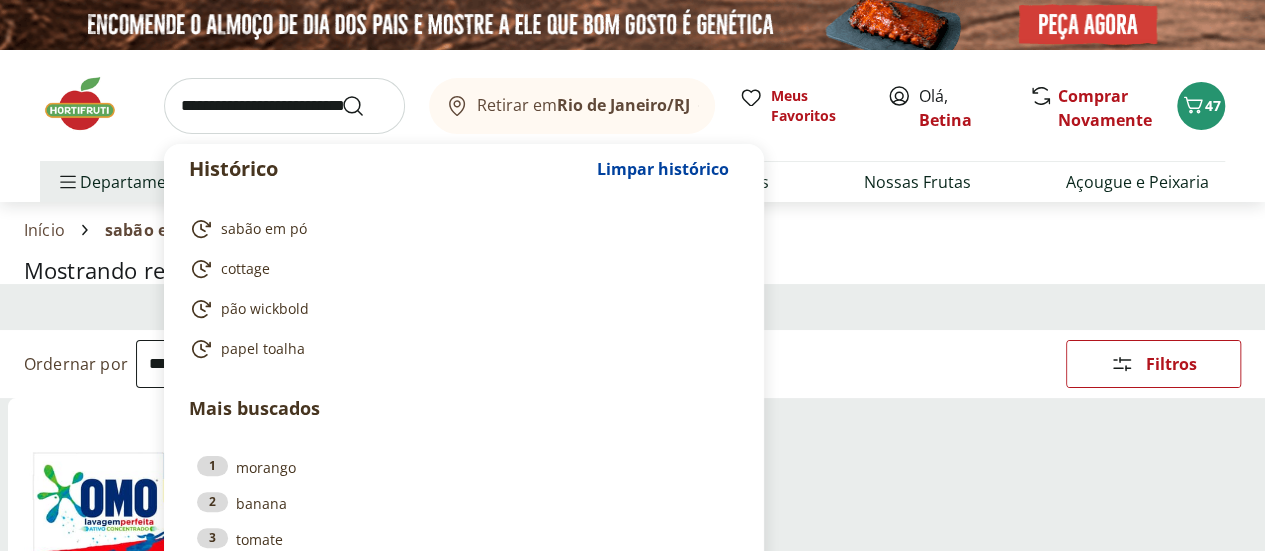 click at bounding box center (284, 106) 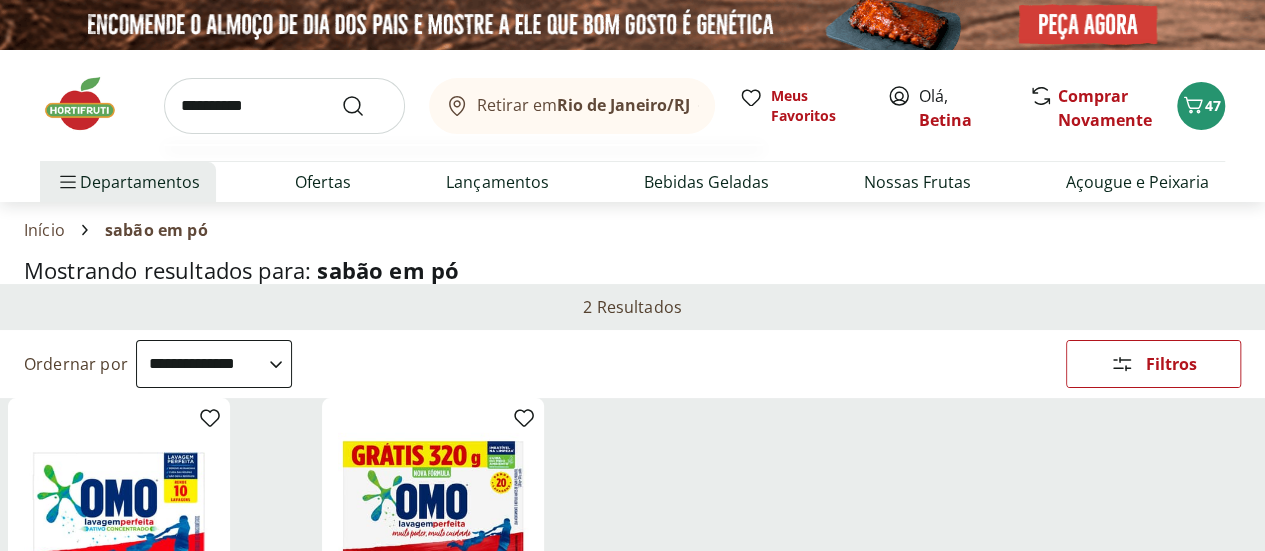 type on "**********" 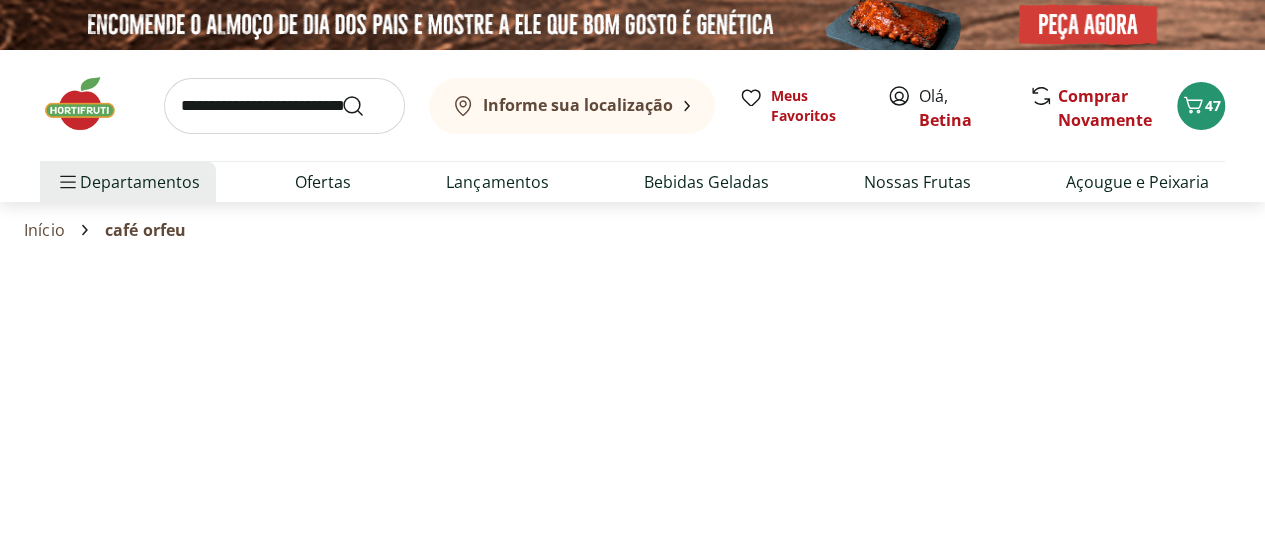 select on "**********" 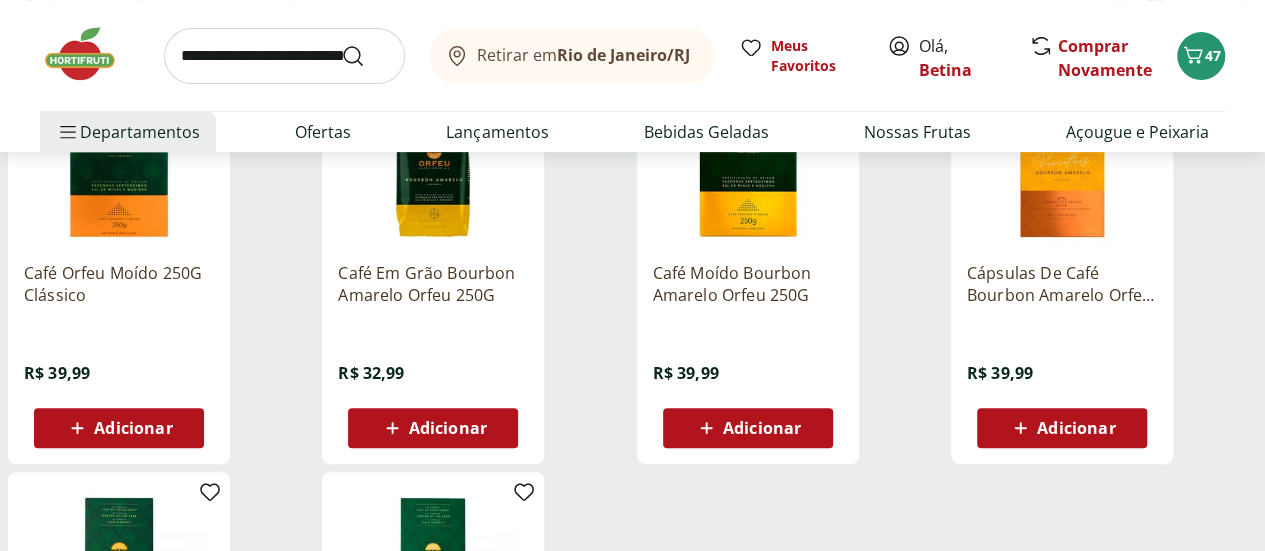 scroll, scrollTop: 362, scrollLeft: 0, axis: vertical 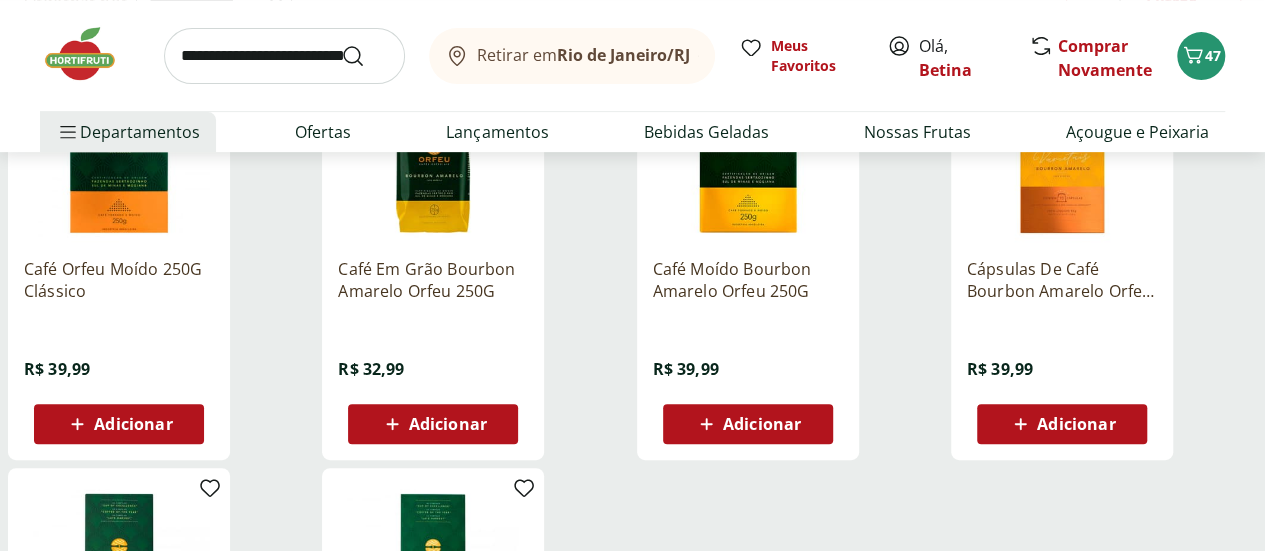 click on "Adicionar" at bounding box center [133, 424] 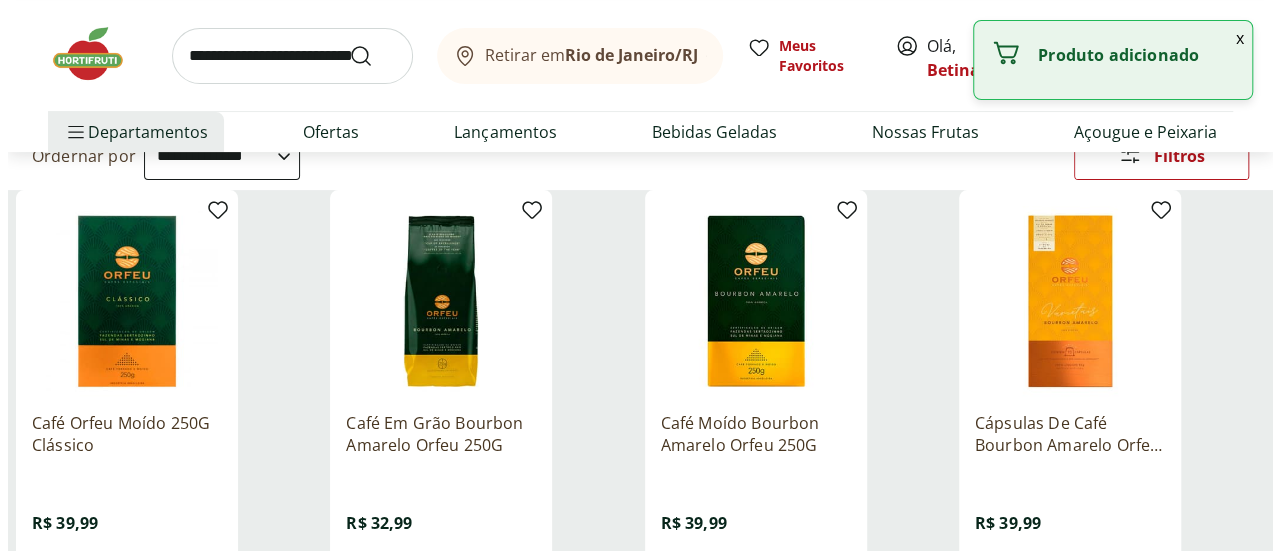 scroll, scrollTop: 0, scrollLeft: 0, axis: both 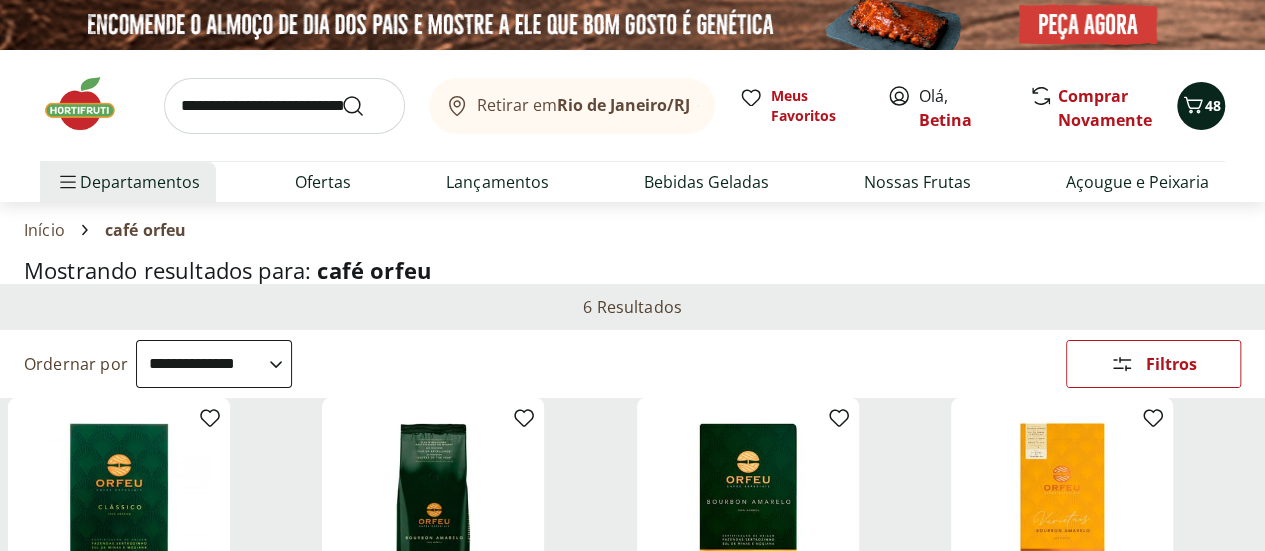 click 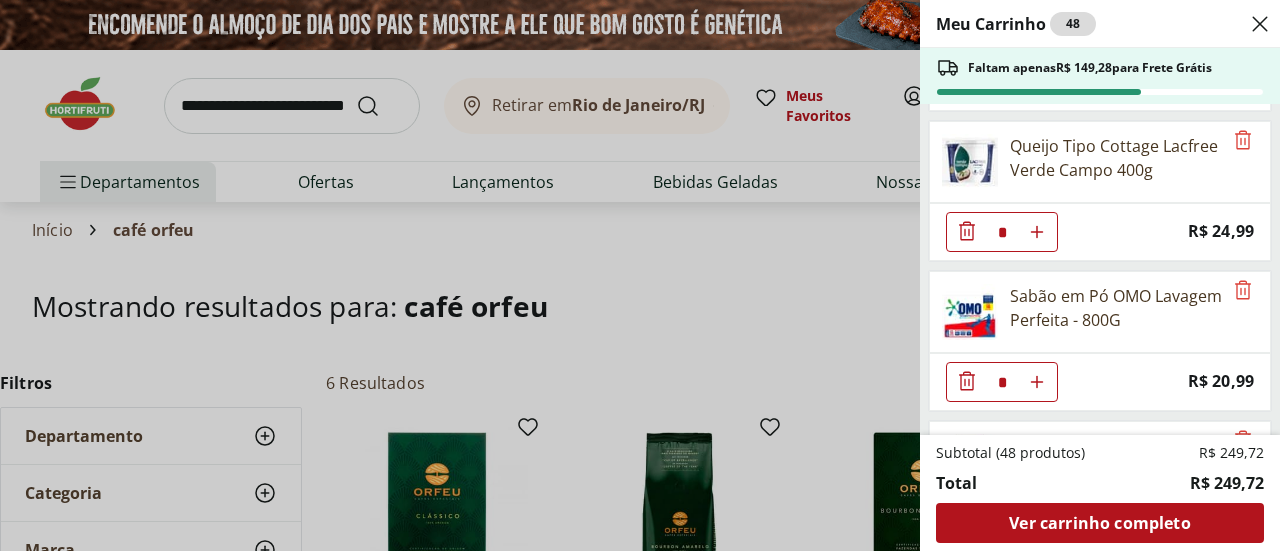scroll, scrollTop: 2340, scrollLeft: 0, axis: vertical 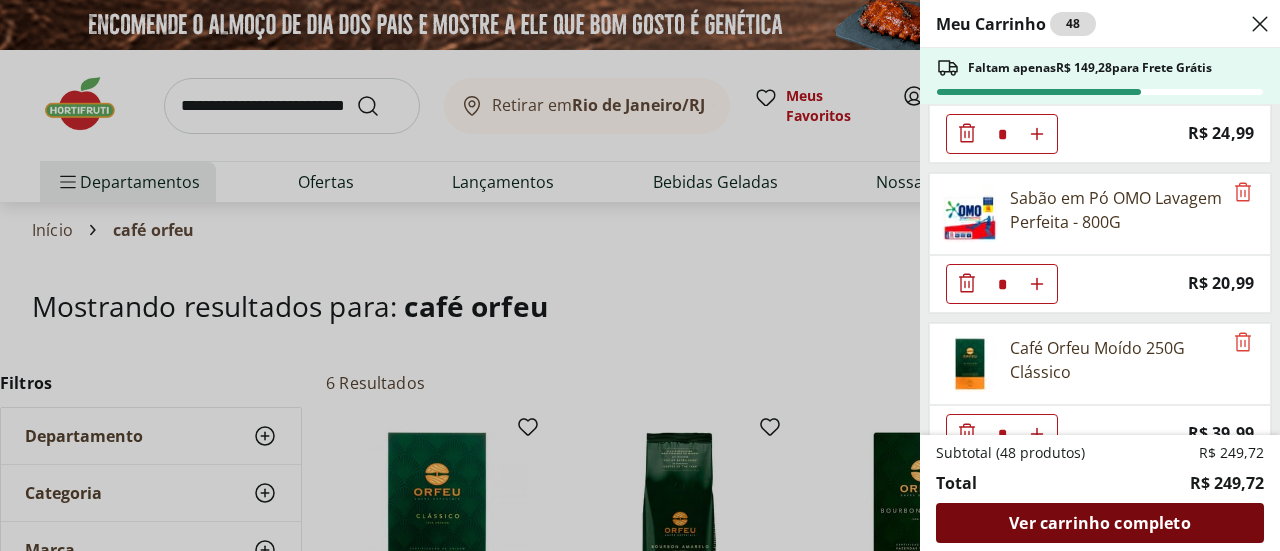 click on "Ver carrinho completo" at bounding box center [1099, 523] 